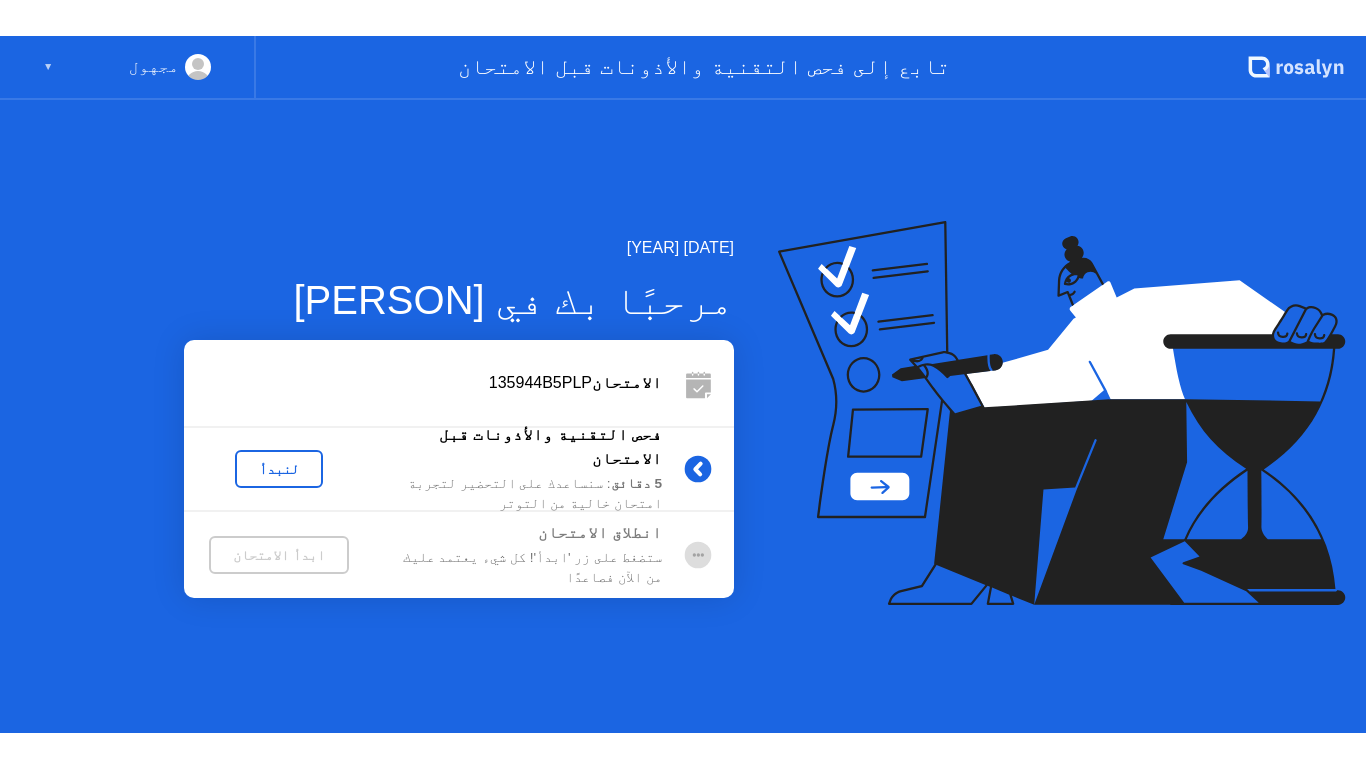 scroll, scrollTop: 0, scrollLeft: 0, axis: both 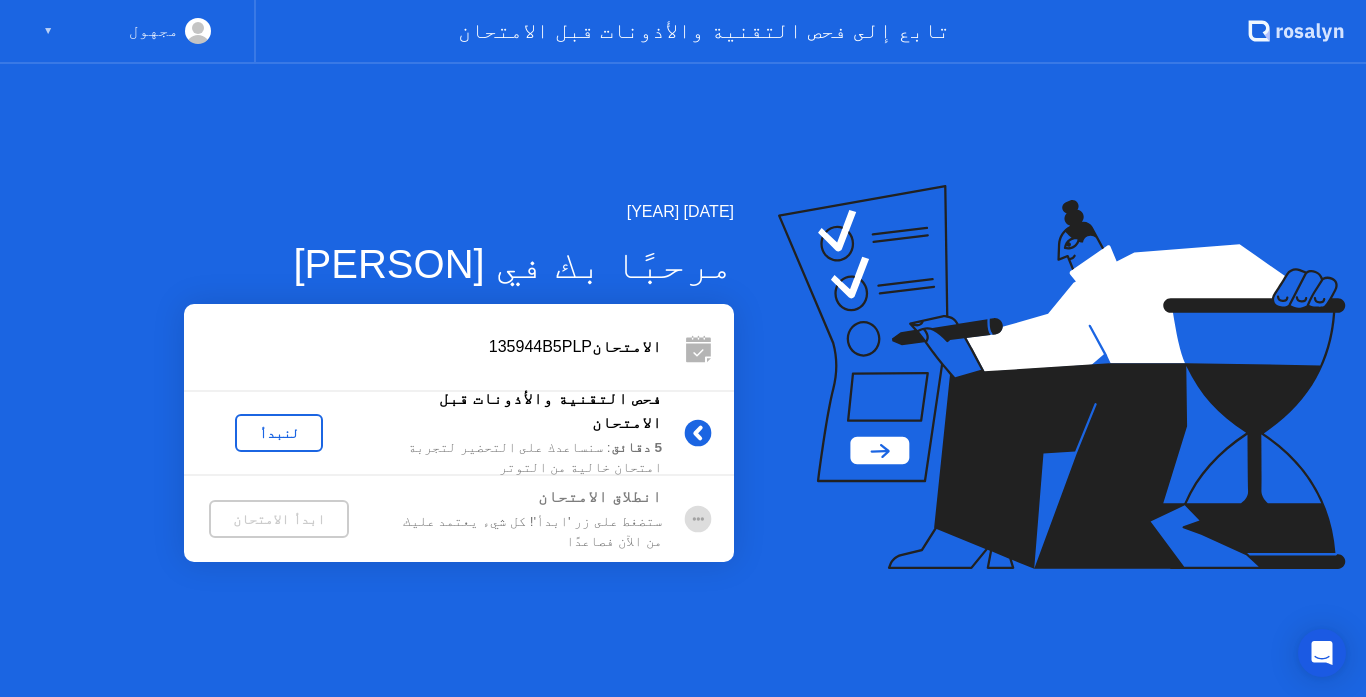 click on "لنبدأ" 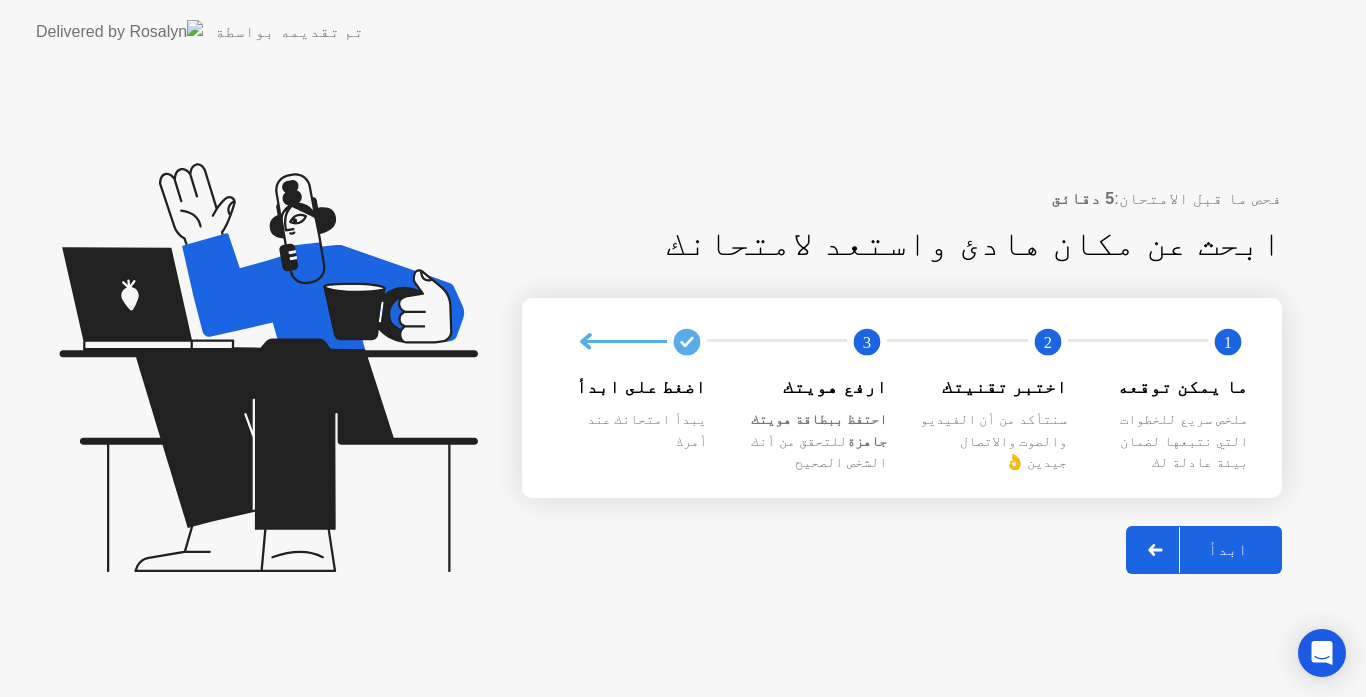 click on "ابدأ" 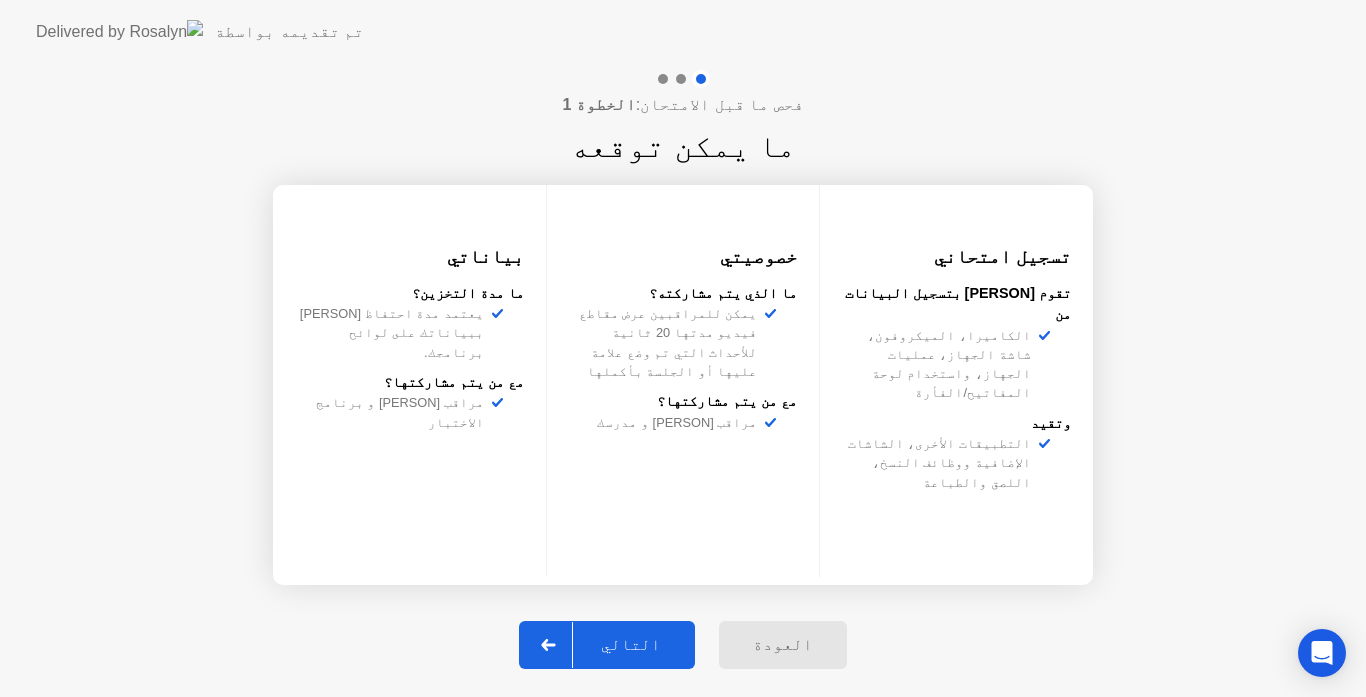 click on "التالي" 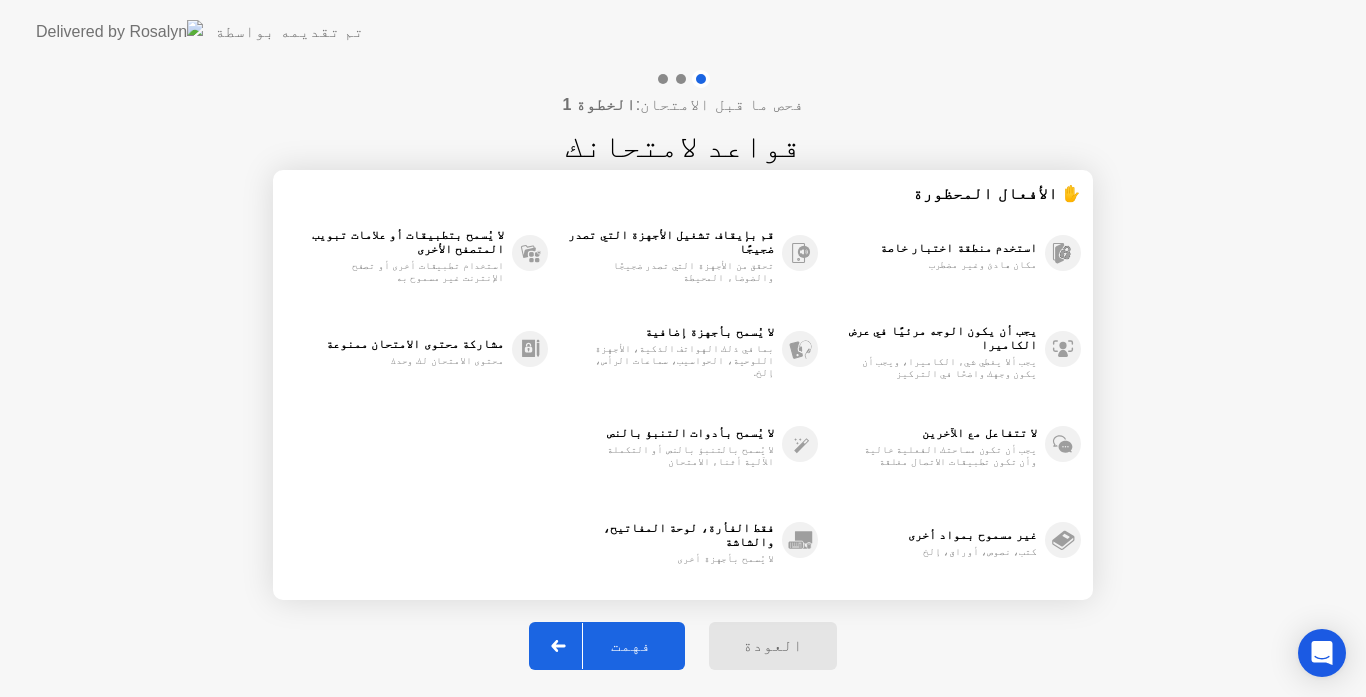 click on "فهمت" 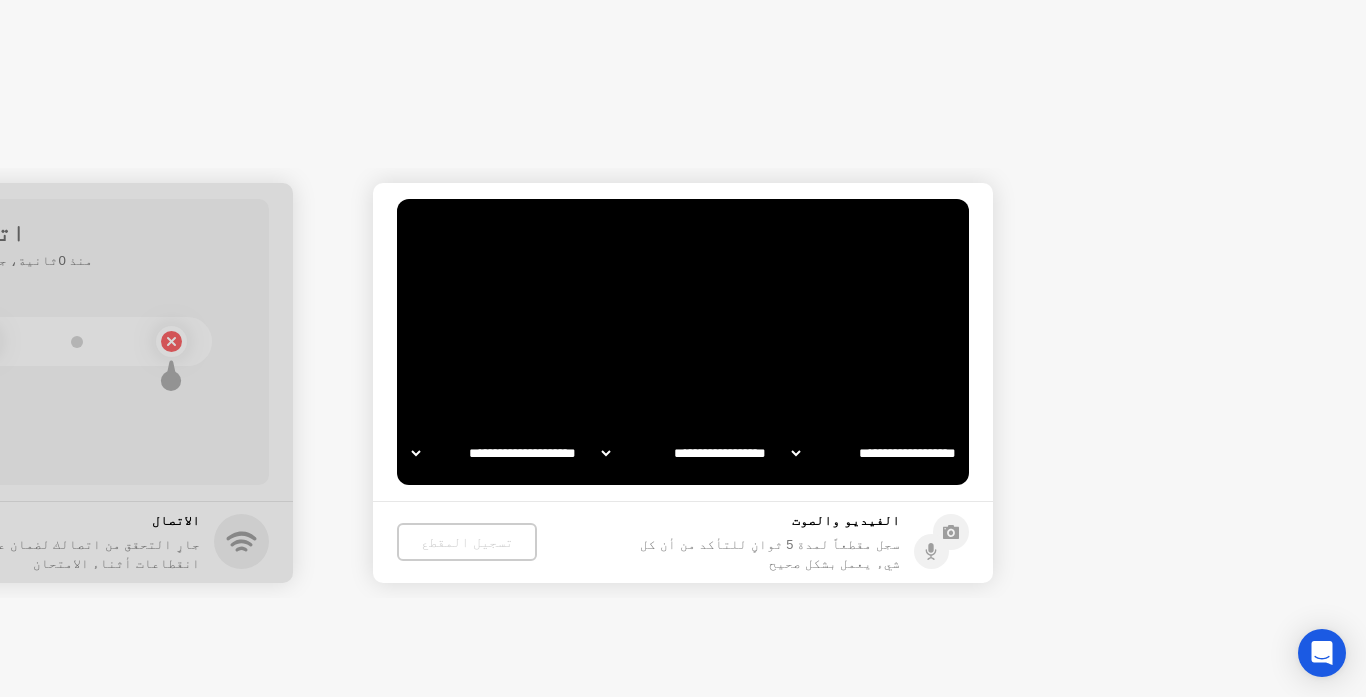 select on "**********" 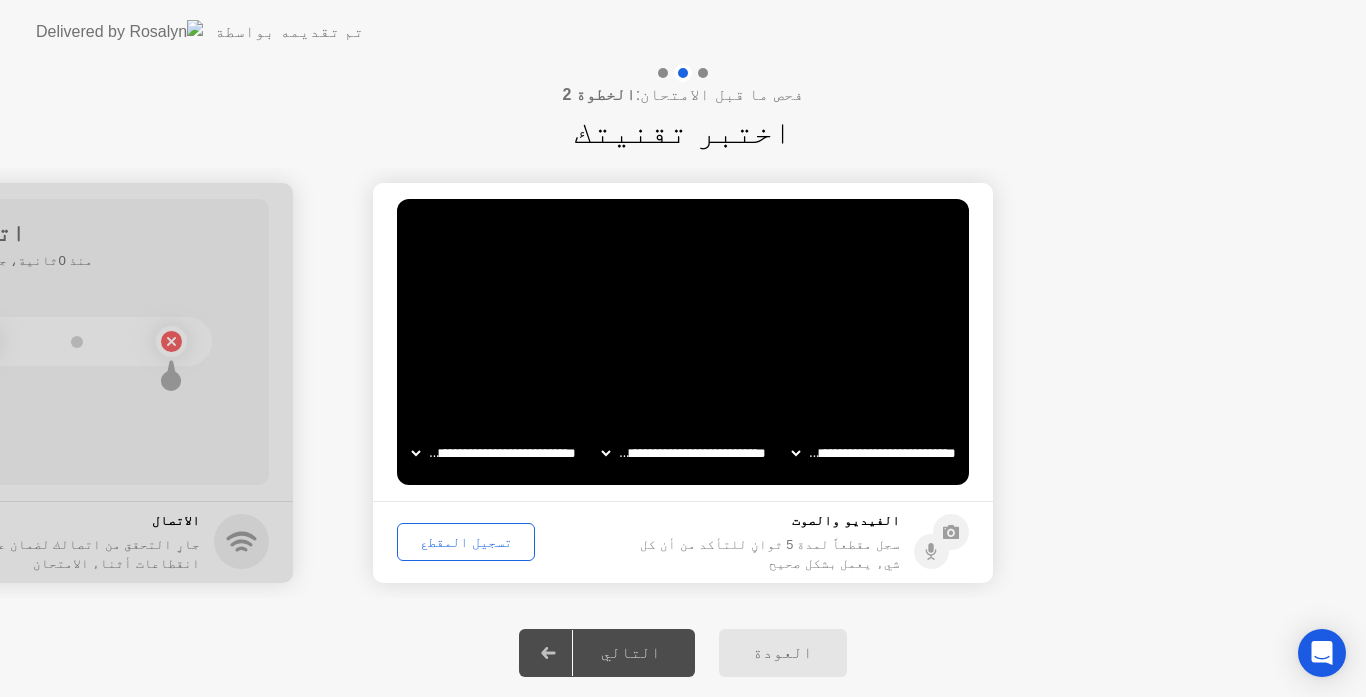 click on "تسجيل المقطع" 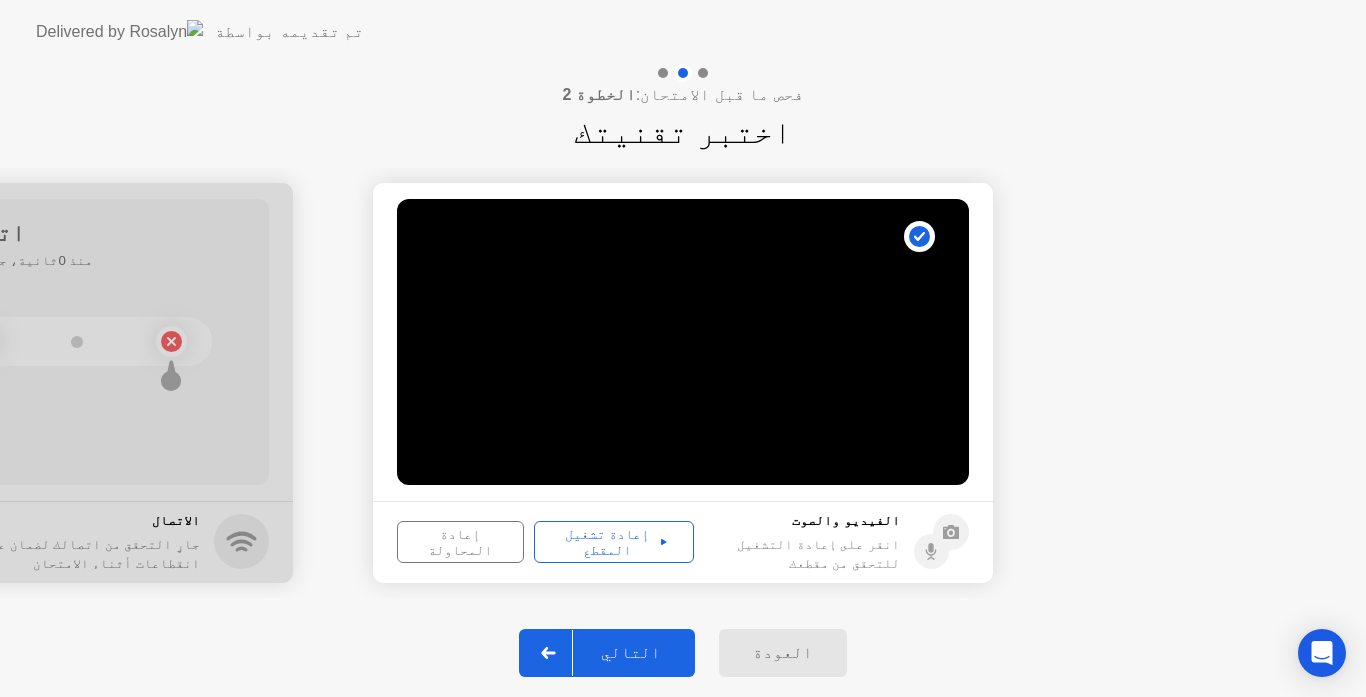 click on "التالي" 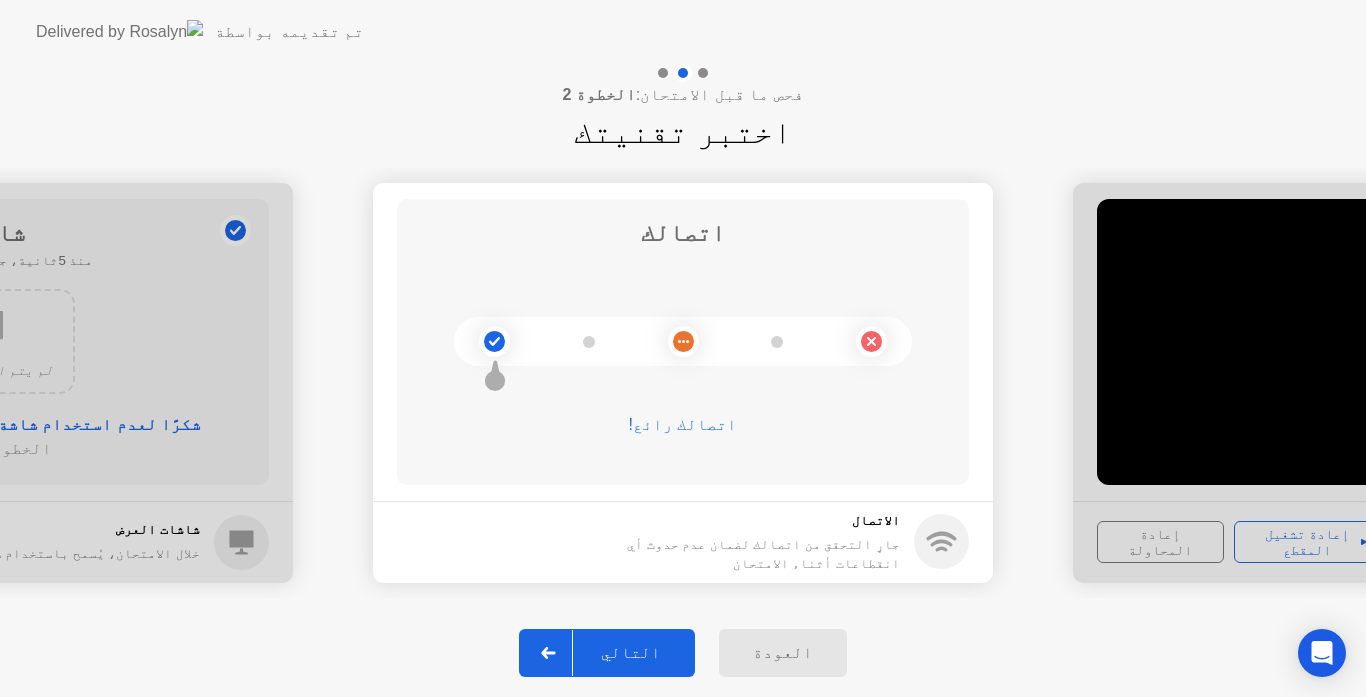 click on "التالي" 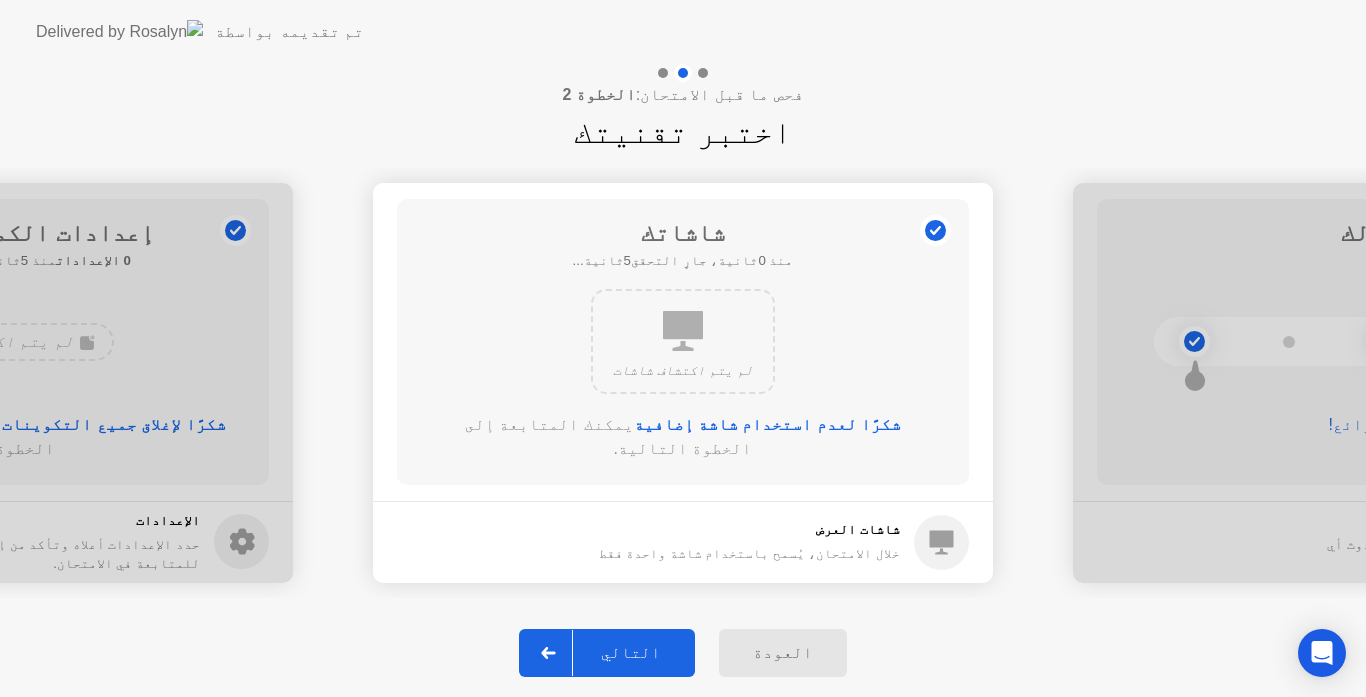click on "التالي" 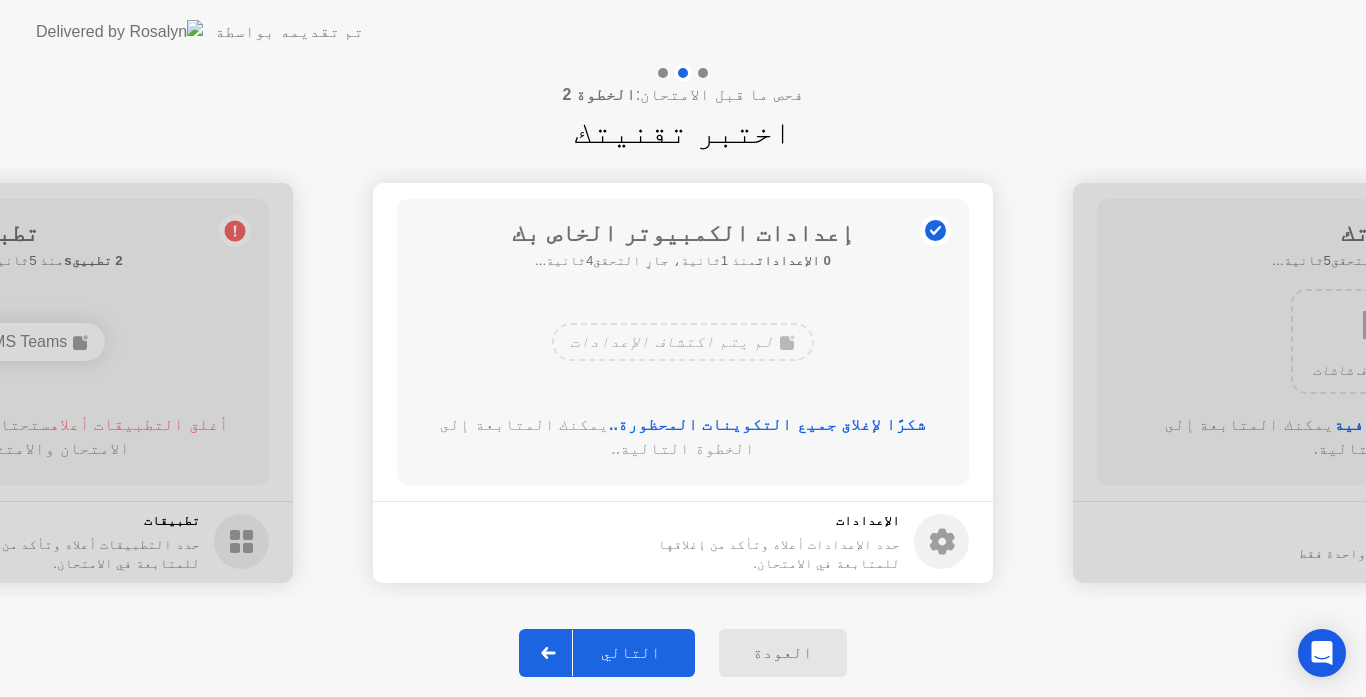click on "التالي" 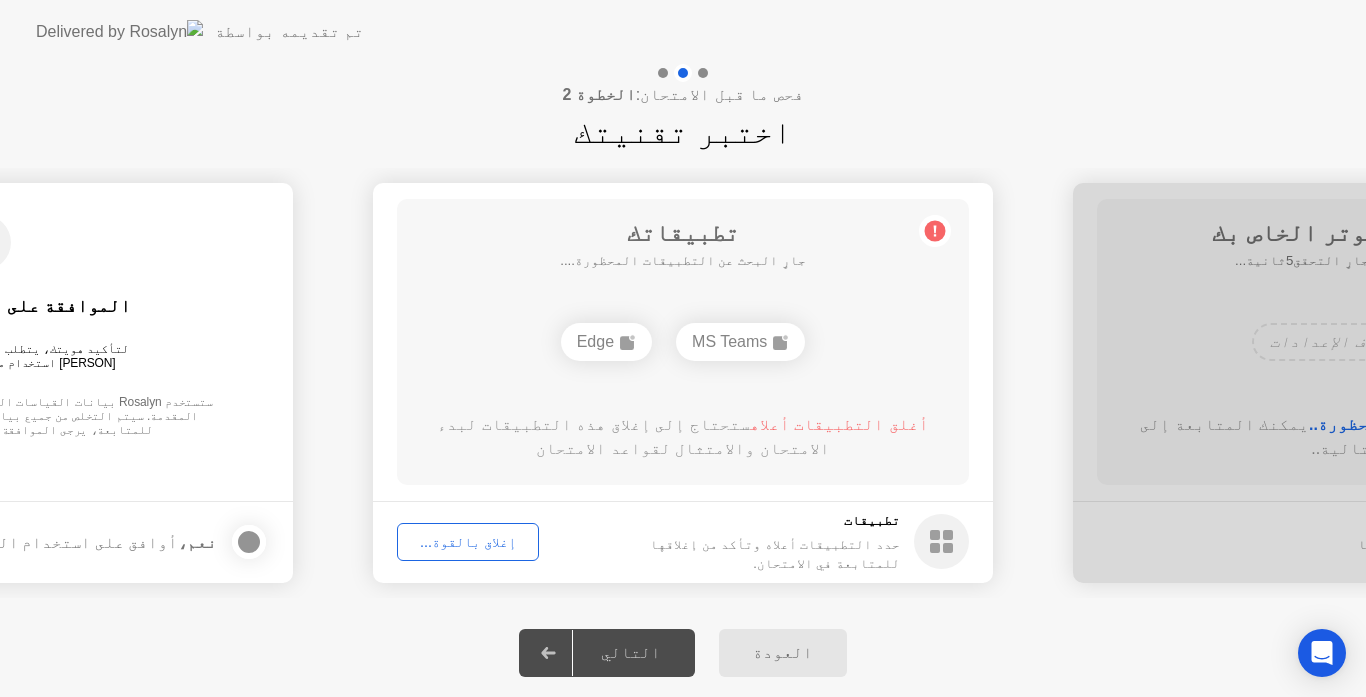 click on "إغلاق بالقوة..." 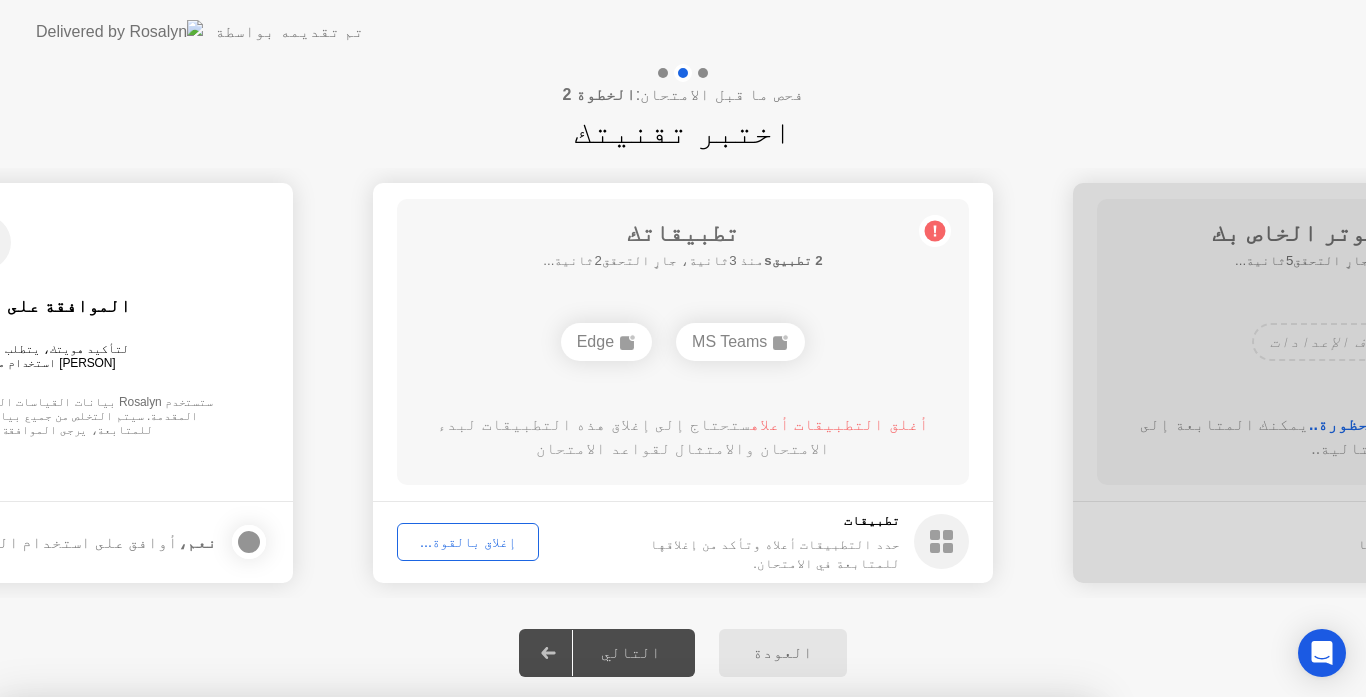 click on "تأكيد" at bounding box center [614, 973] 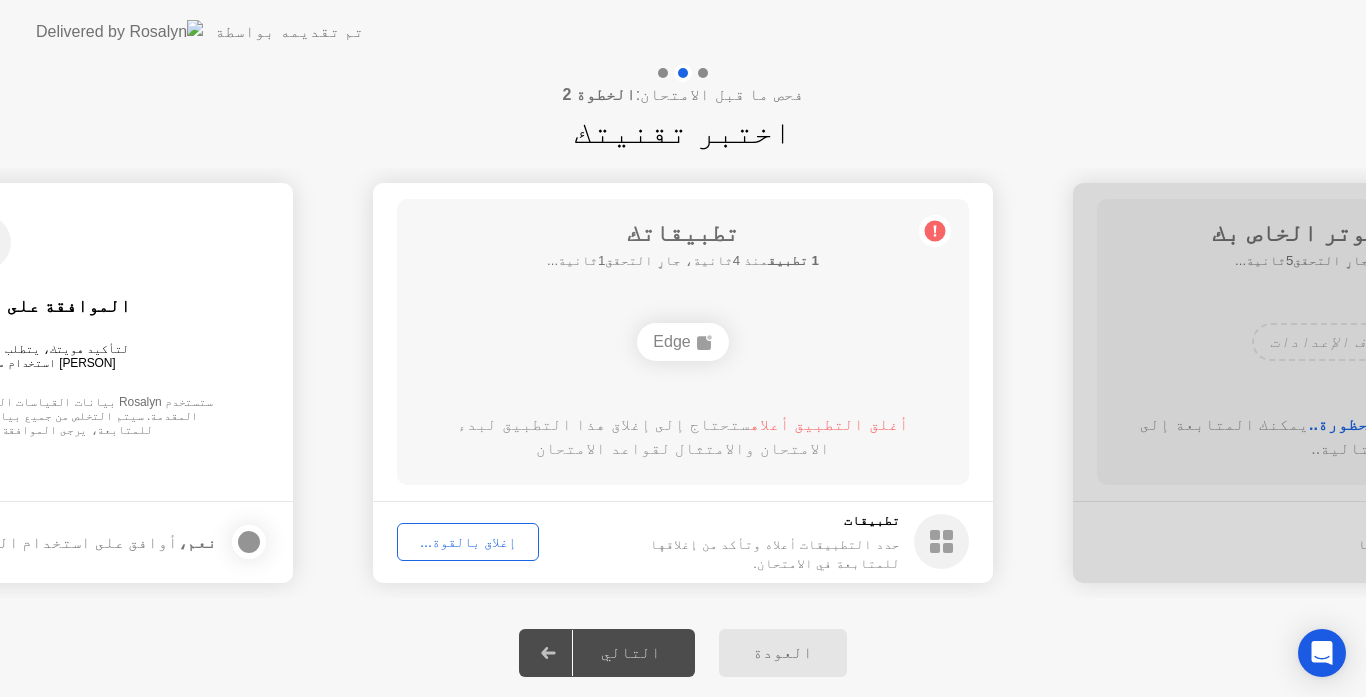 click on "إغلاق بالقوة..." 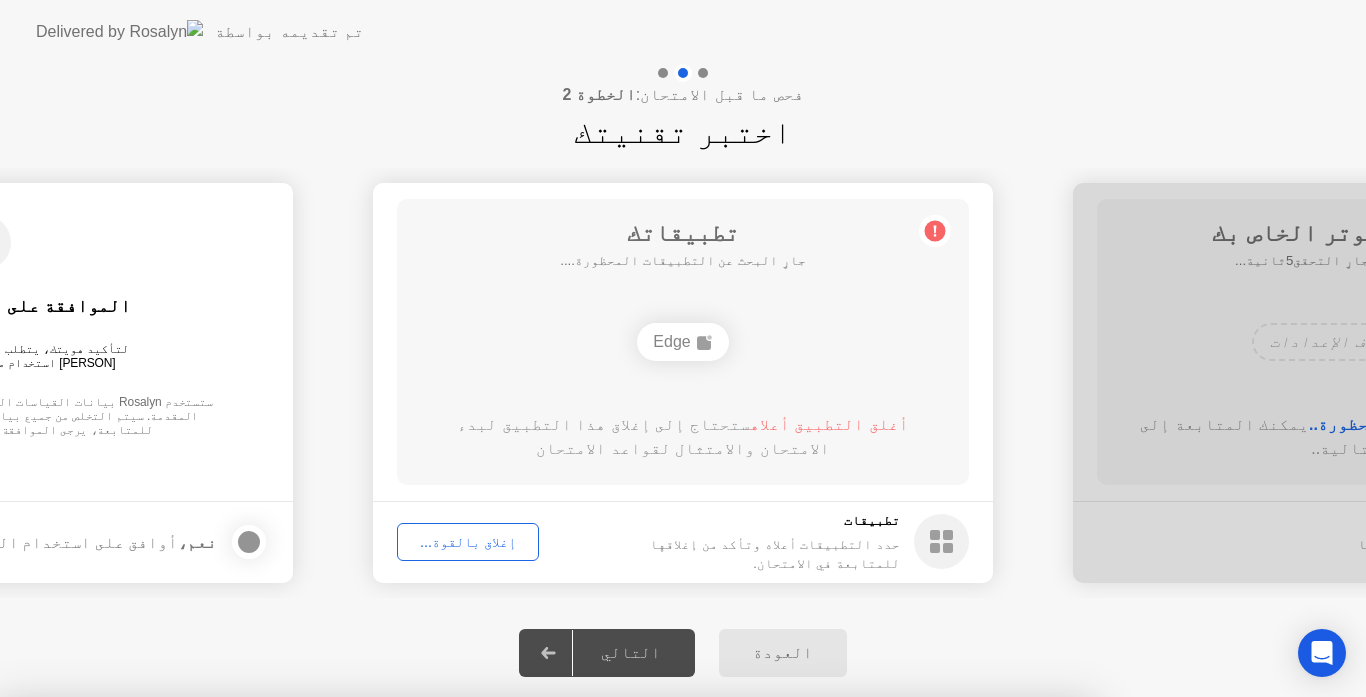click on "تأكيد" at bounding box center (614, 973) 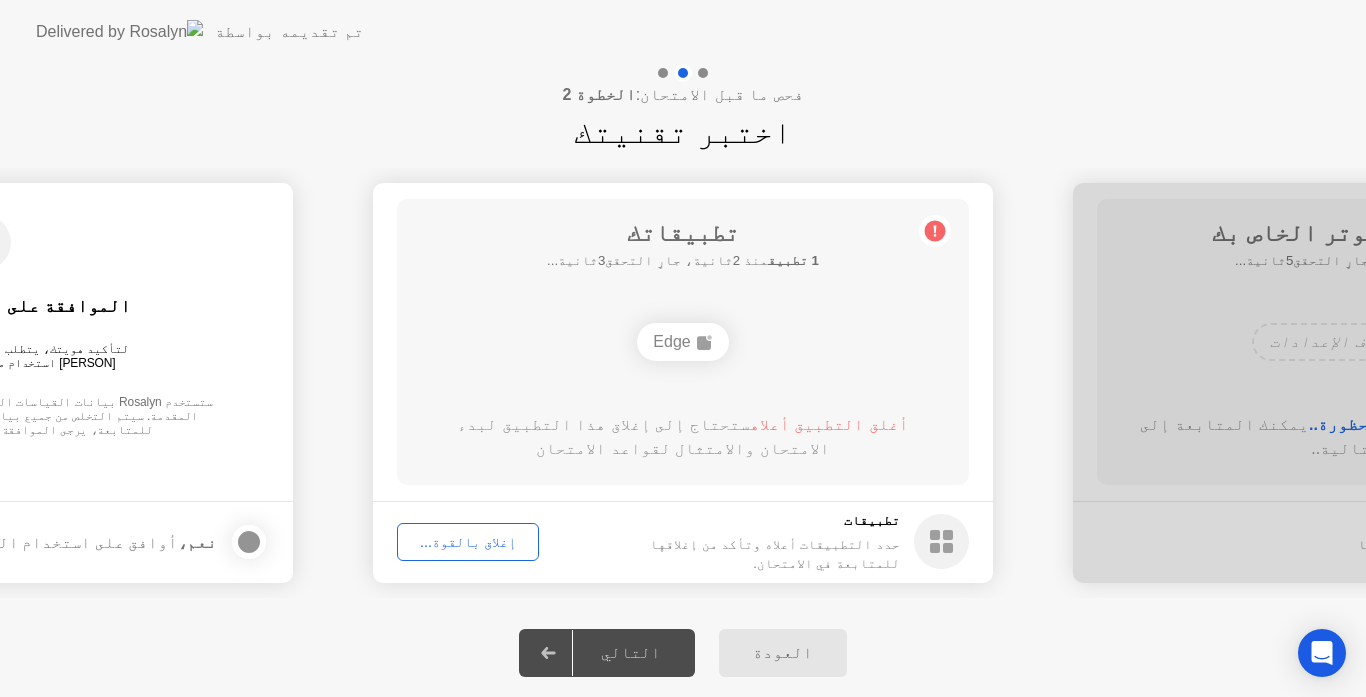 click on "إغلاق بالقوة..." 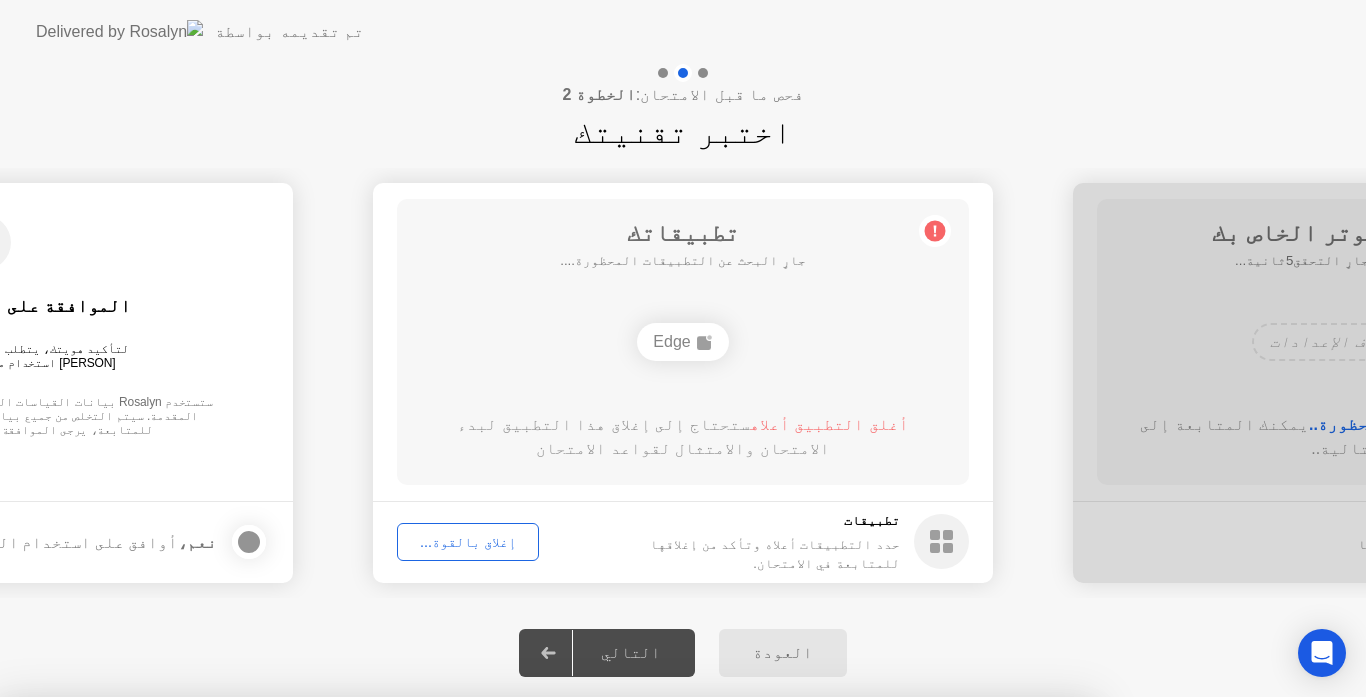 click on "تأكيد" at bounding box center (614, 973) 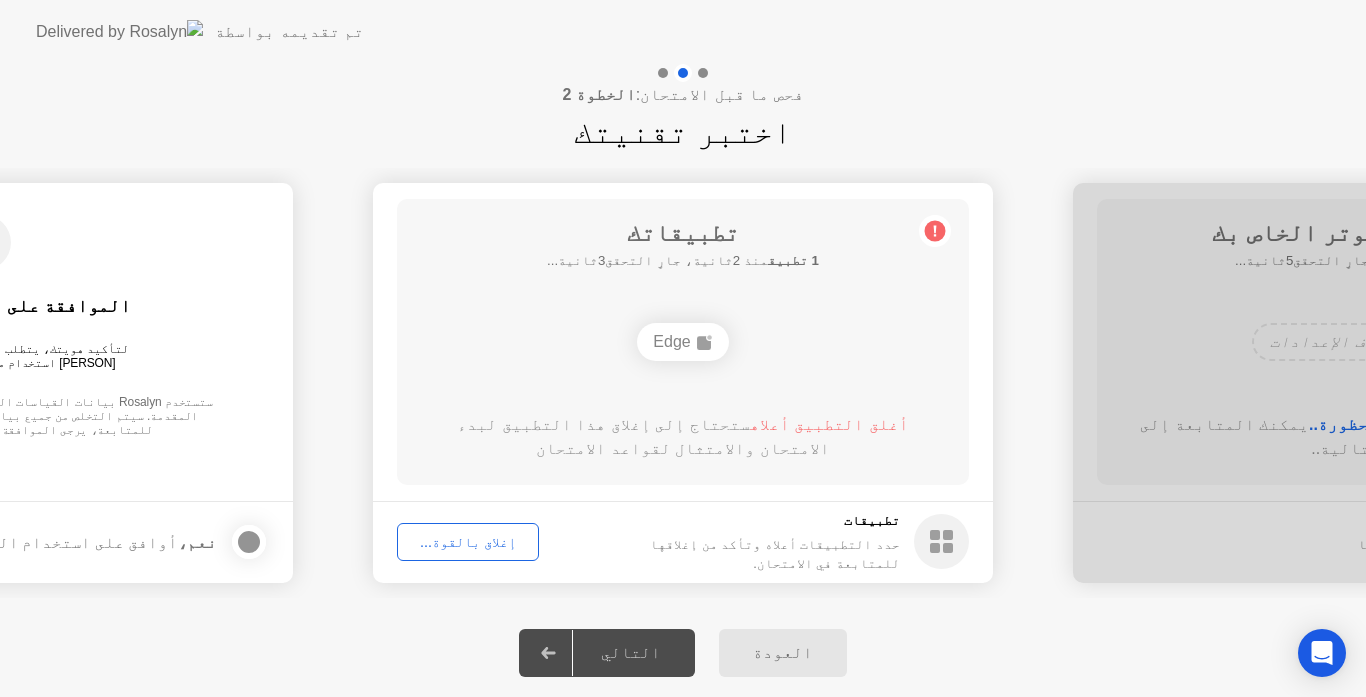click on "التالي" 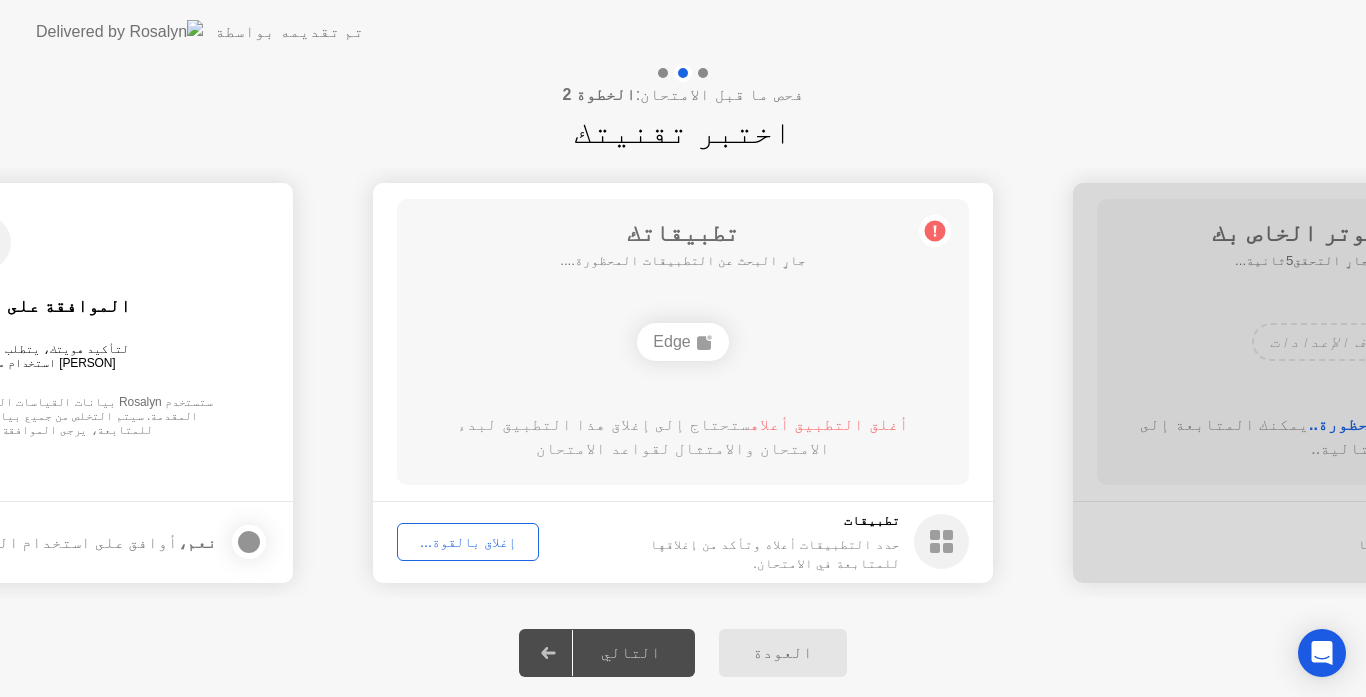 click on "إغلاق بالقوة..." 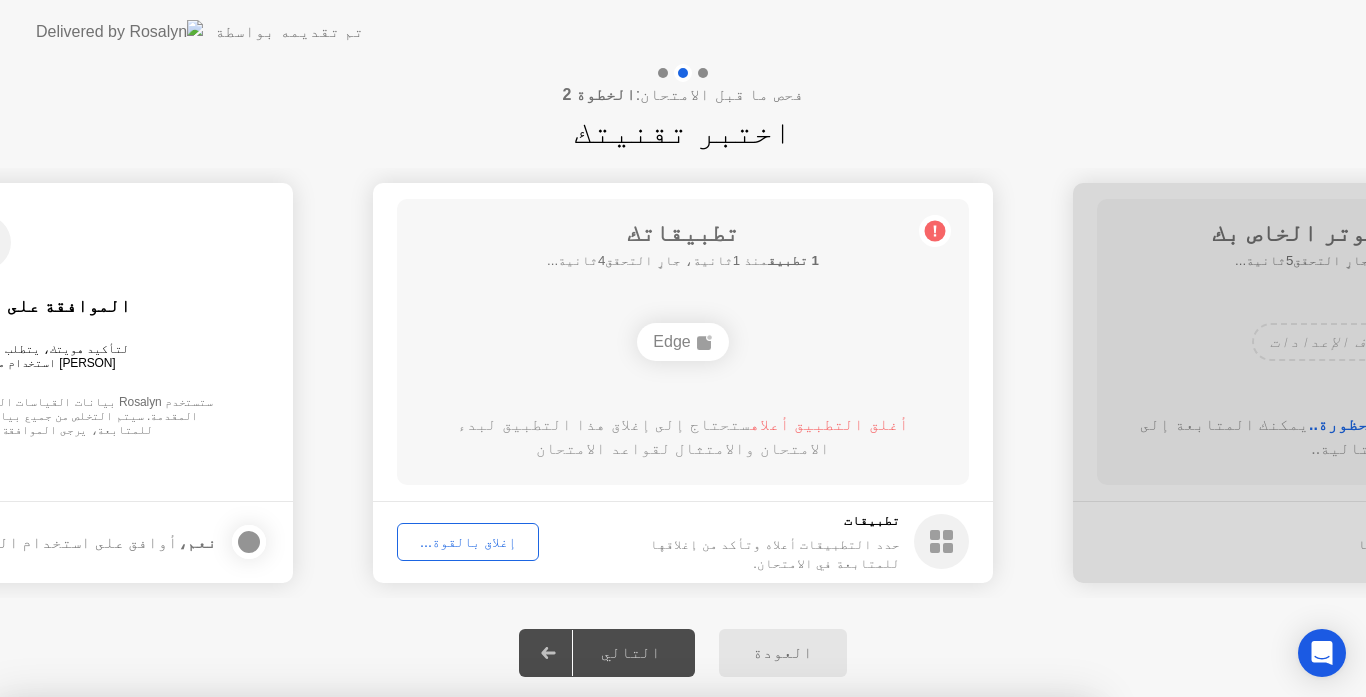 click on "تأكيد" at bounding box center (614, 973) 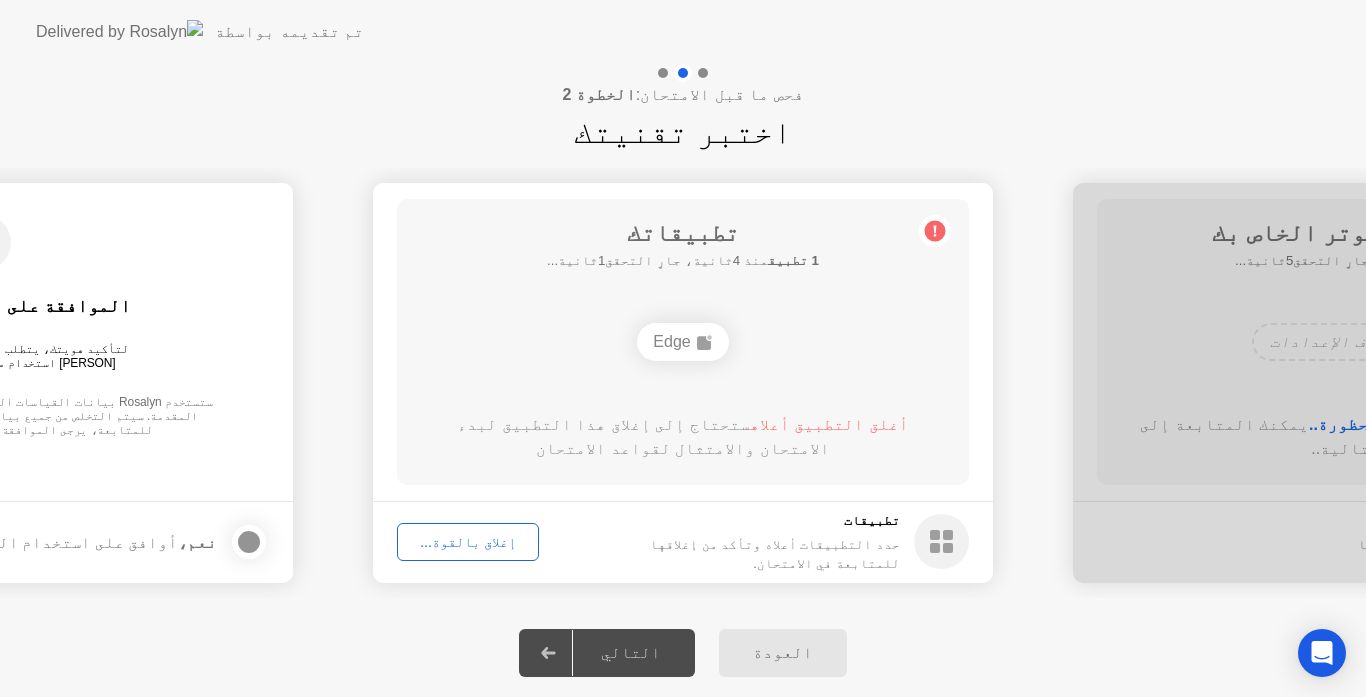 click on "إغلاق بالقوة..." 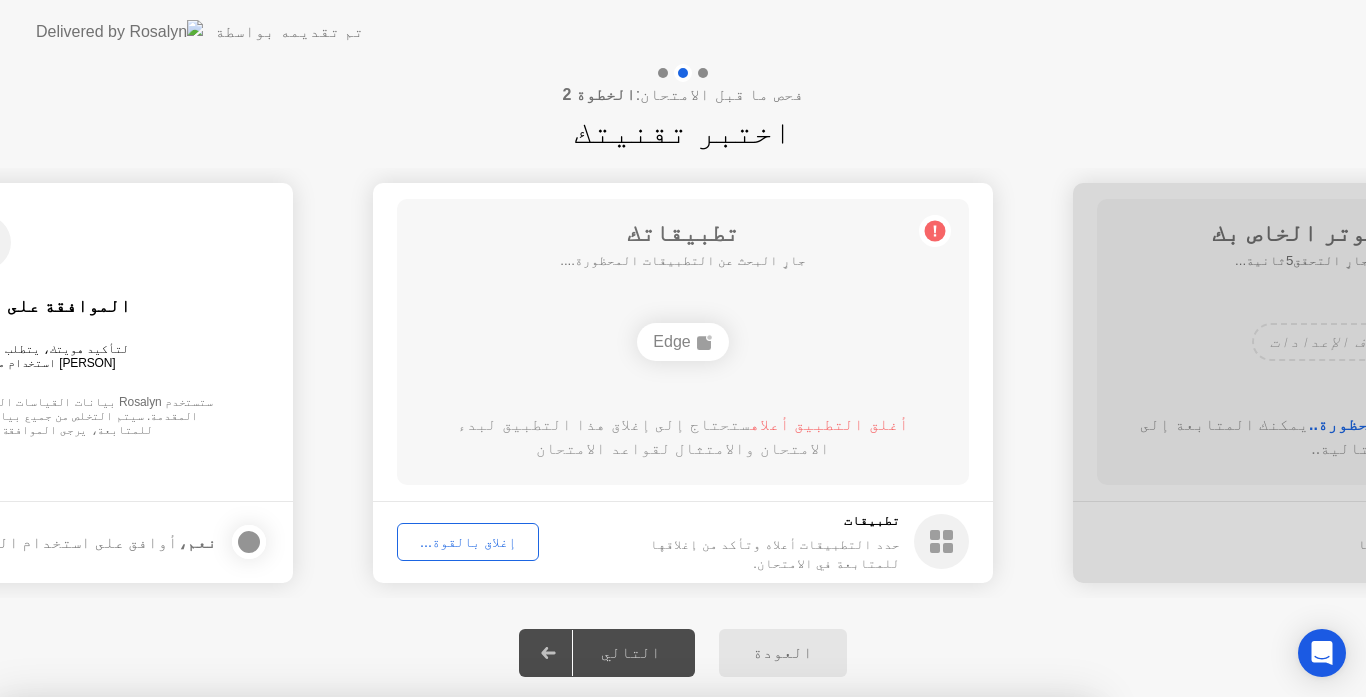 click on "تأكيد" at bounding box center (614, 973) 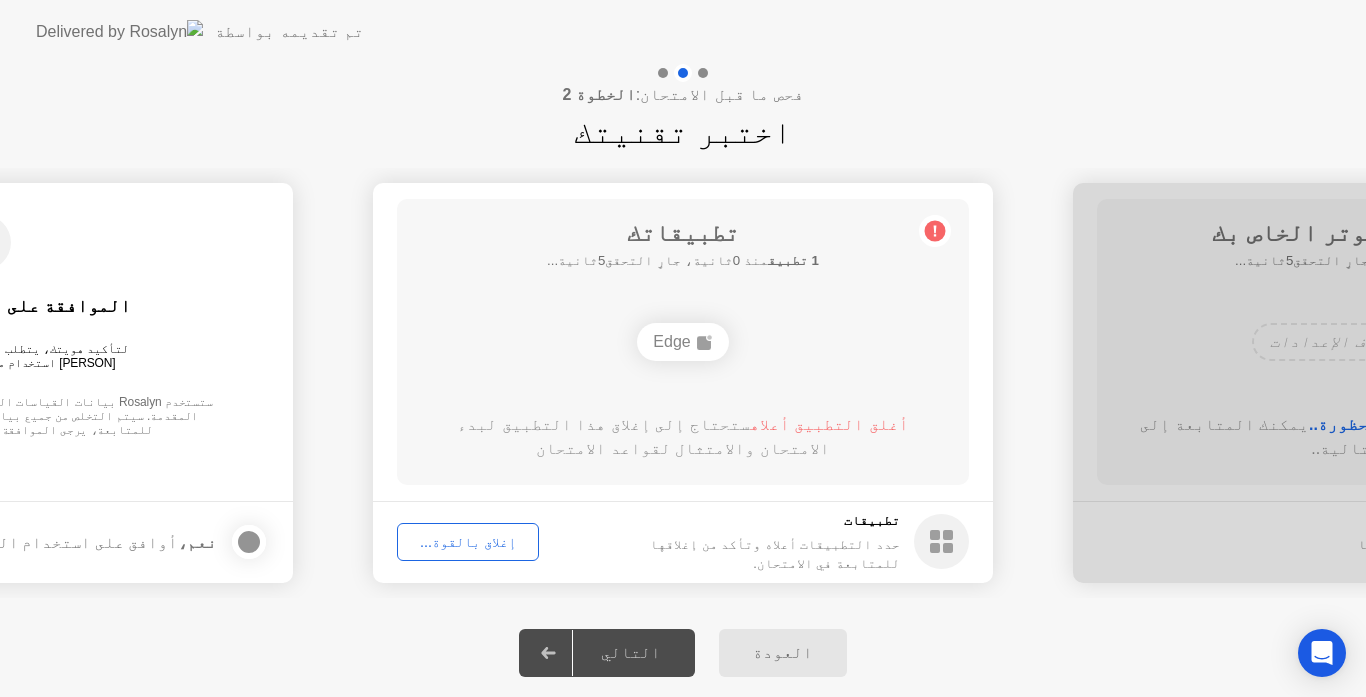 click on "إغلاق بالقوة..." 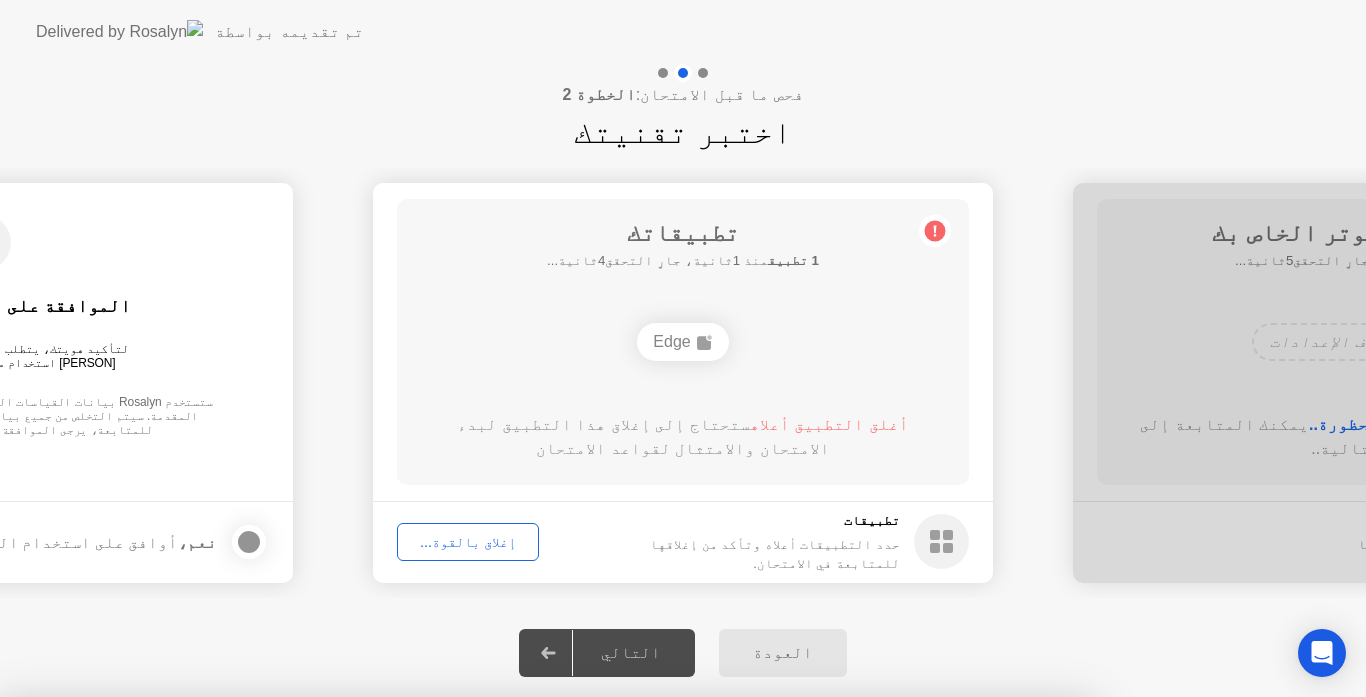 click on "تأكيد" at bounding box center [614, 973] 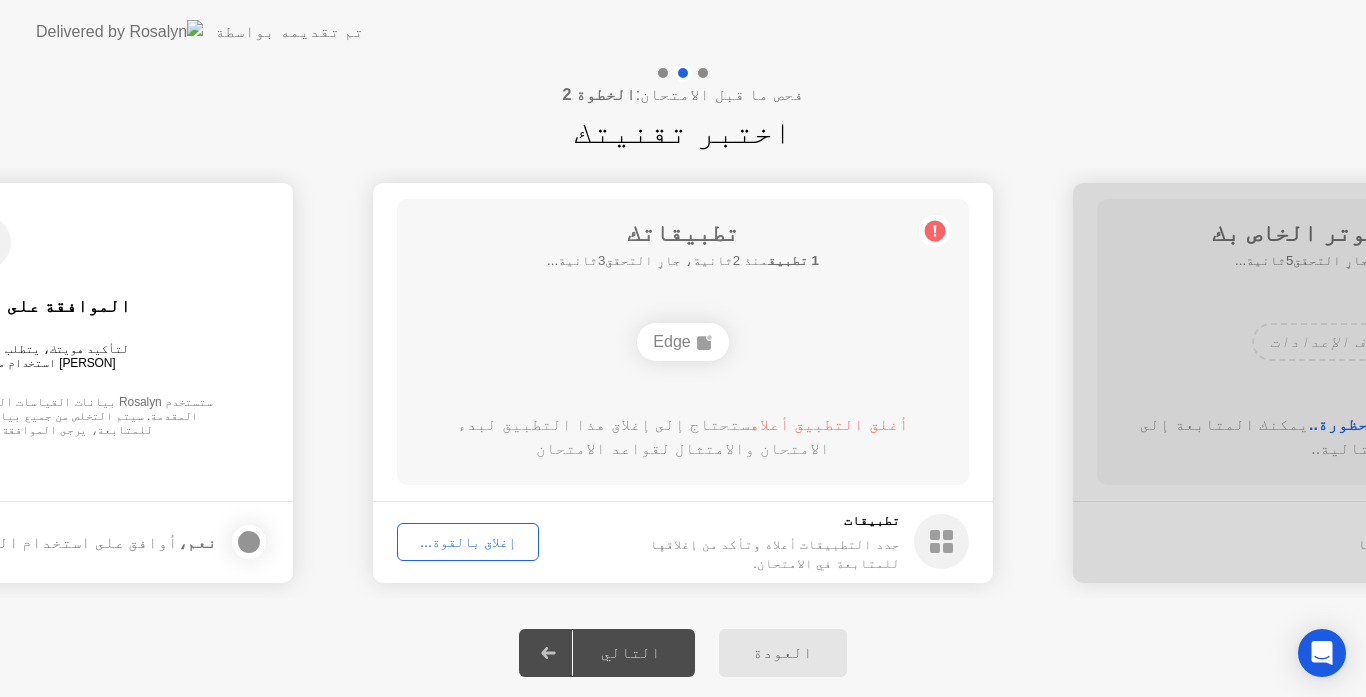 click on "التالي" 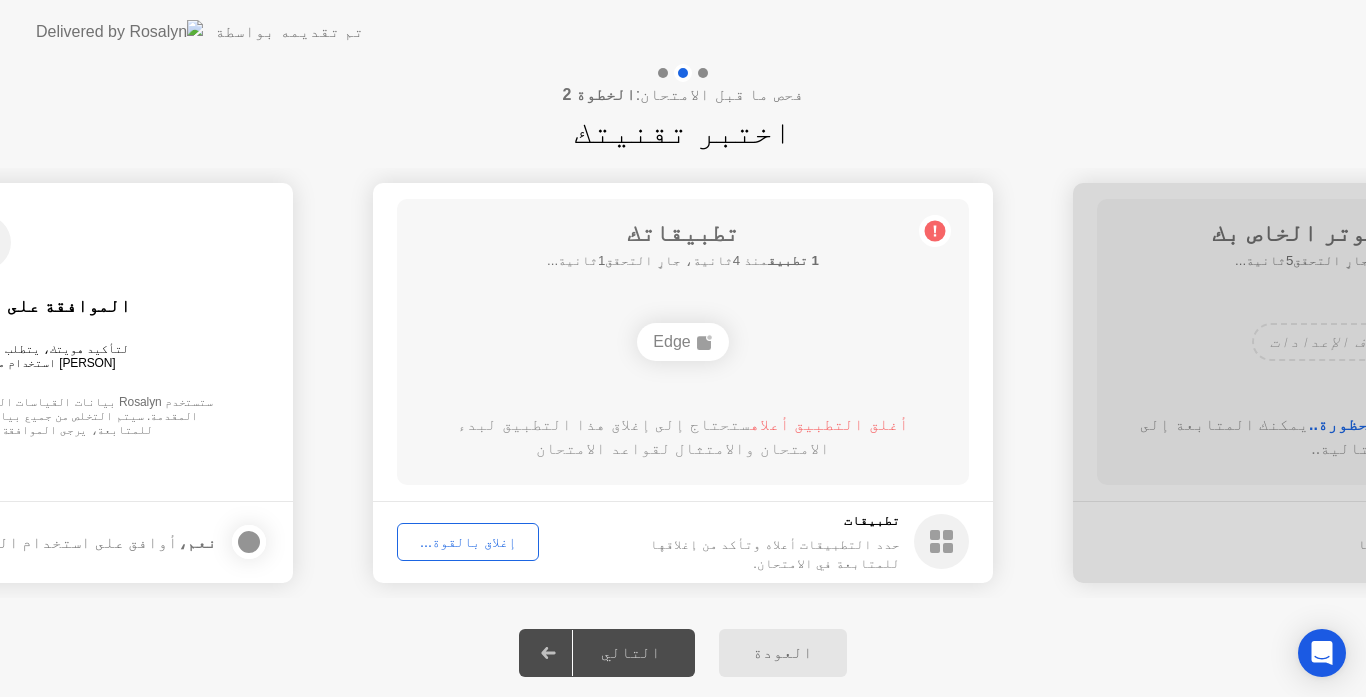 click 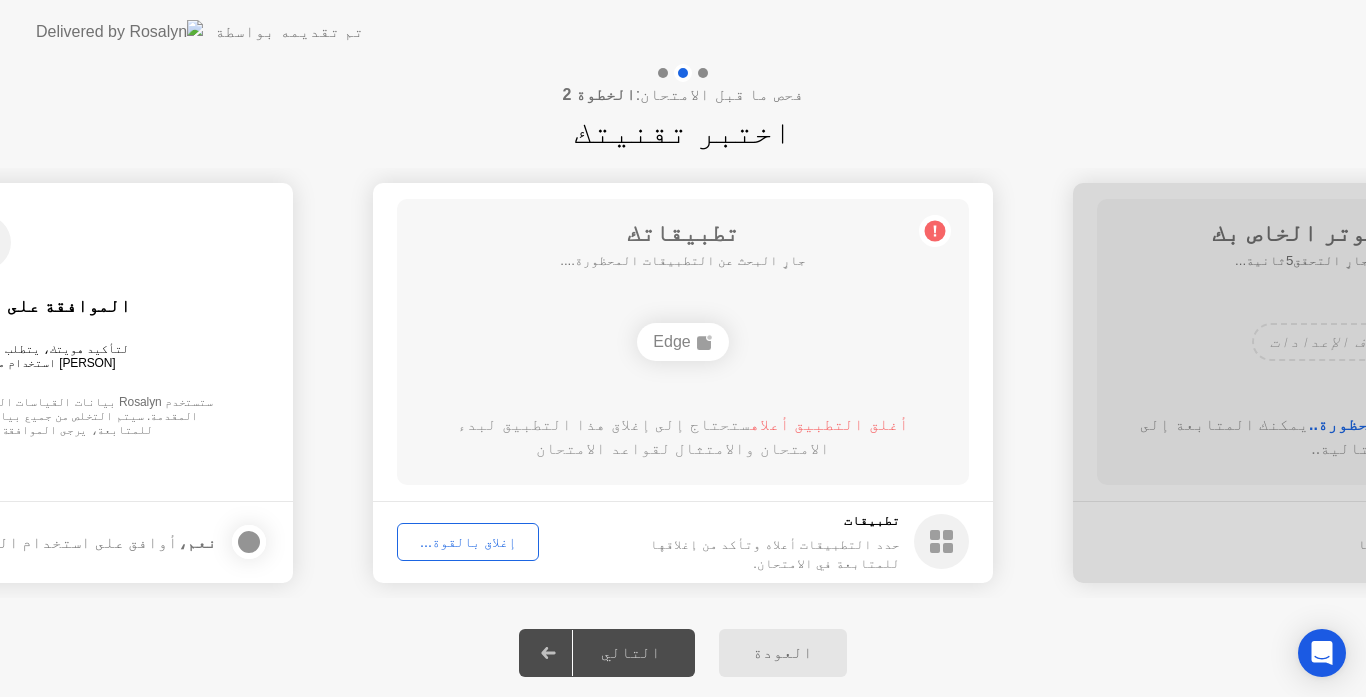 click on "إغلاق بالقوة..." 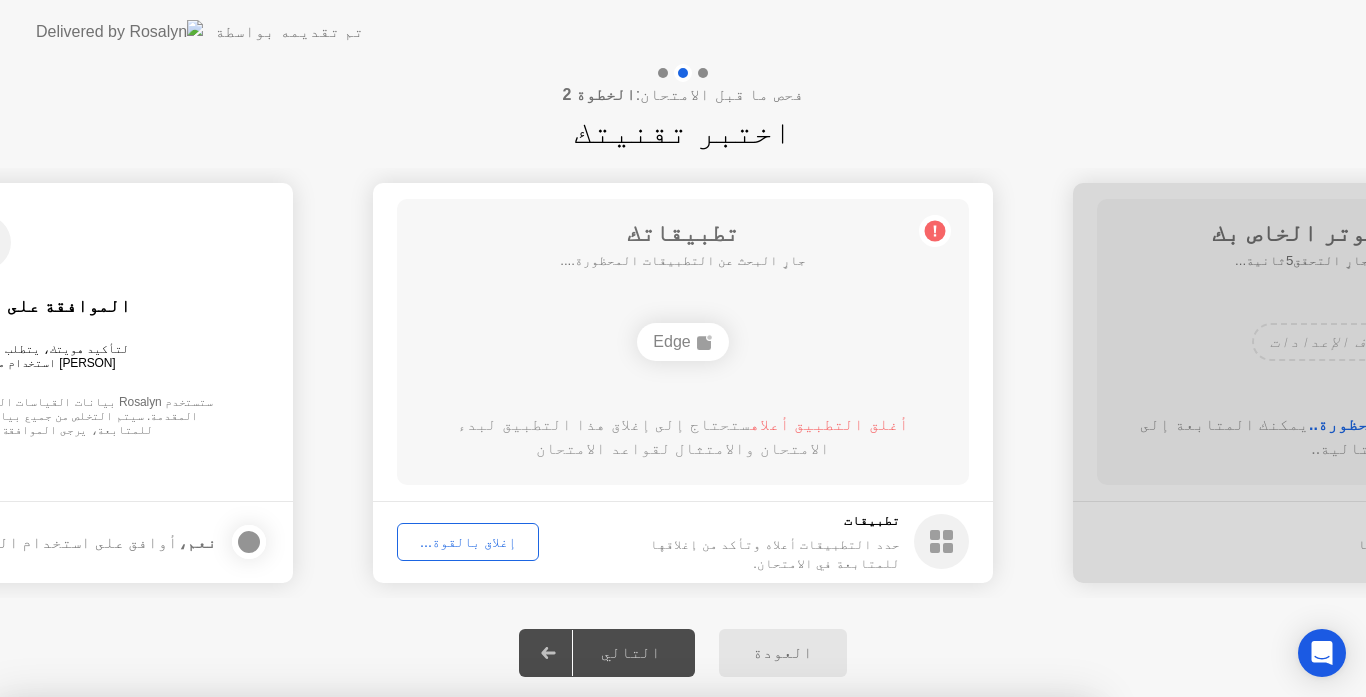 click on "تأكيد" at bounding box center [614, 973] 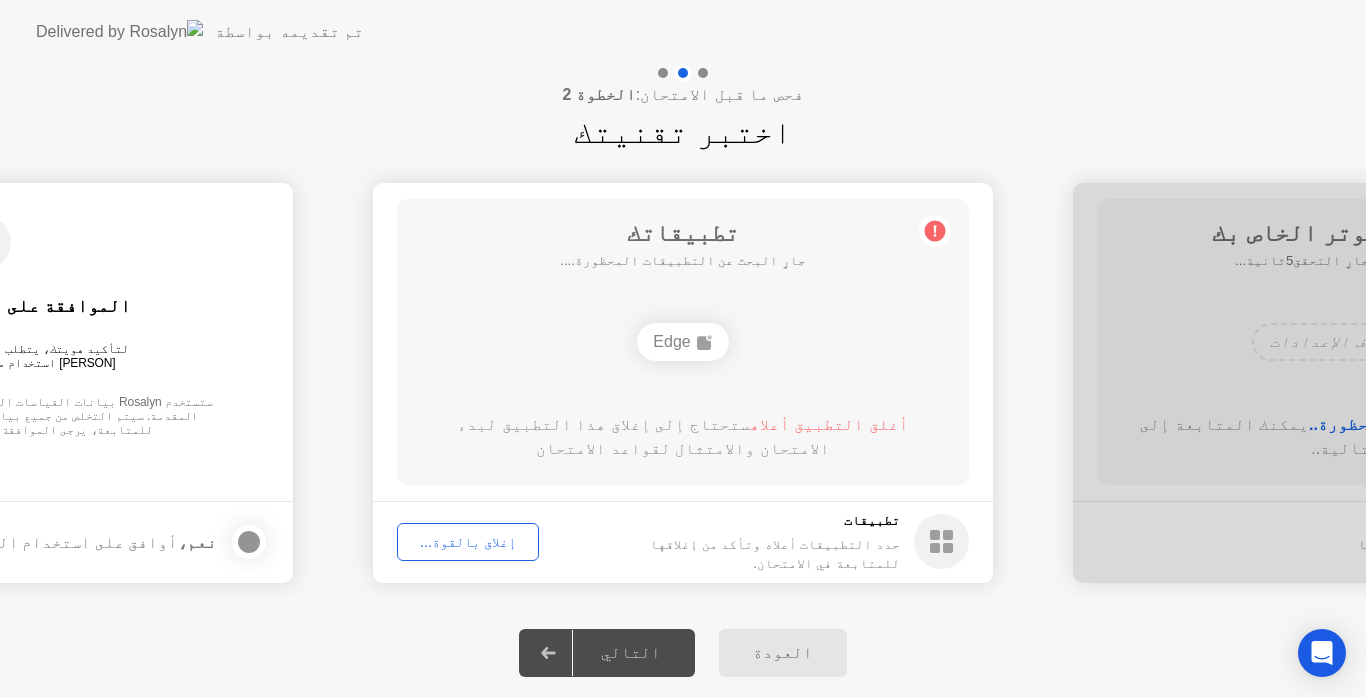 click 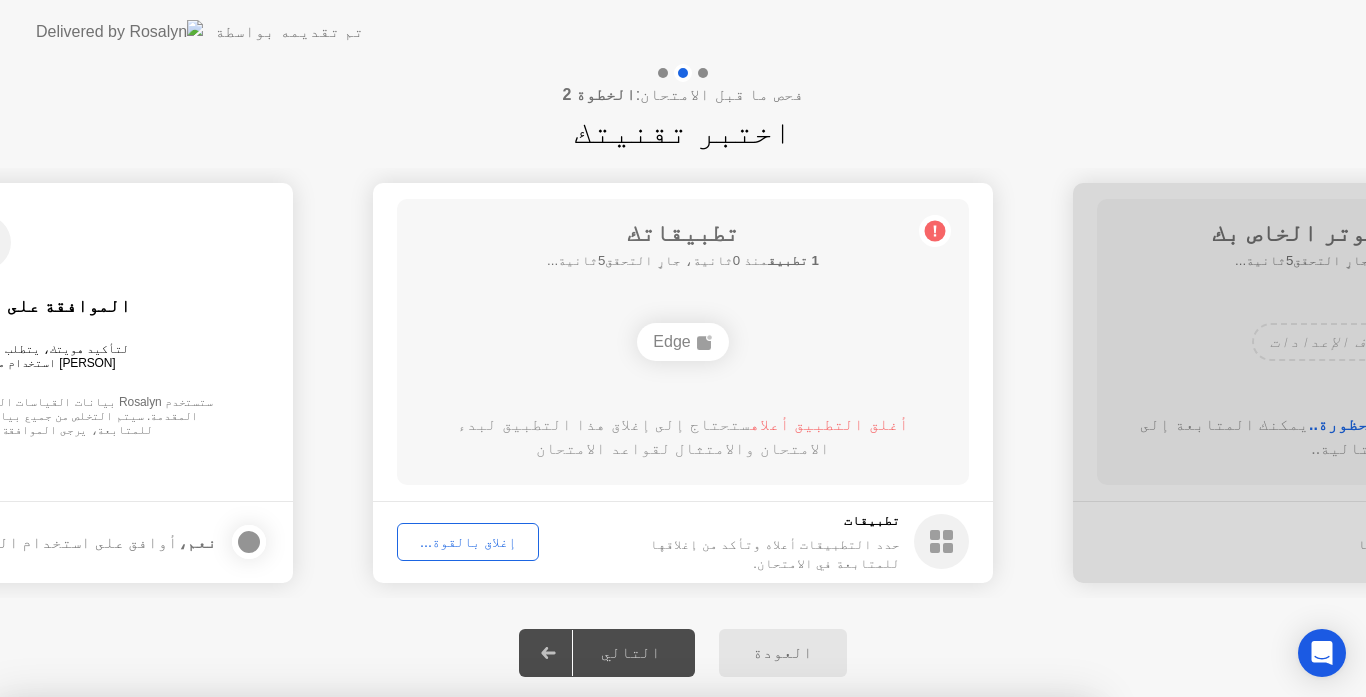 click on "تأكيد" at bounding box center [614, 973] 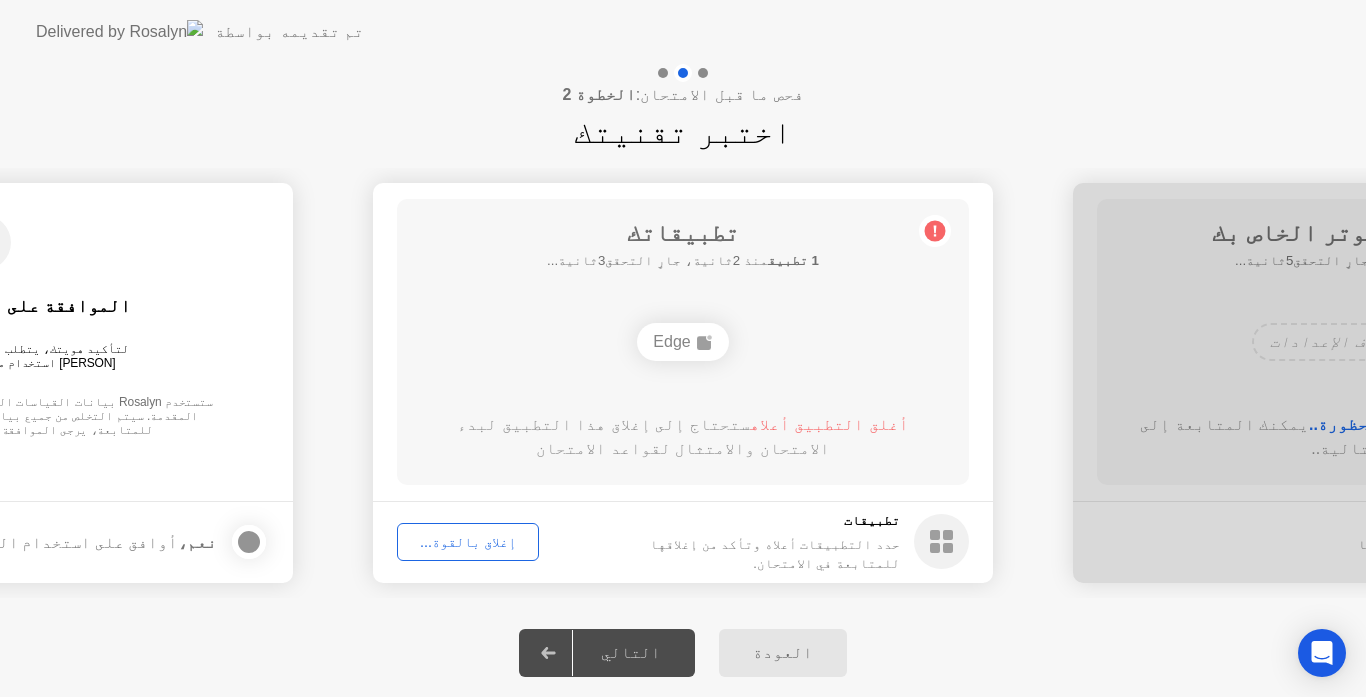 click on "إغلاق بالقوة..." 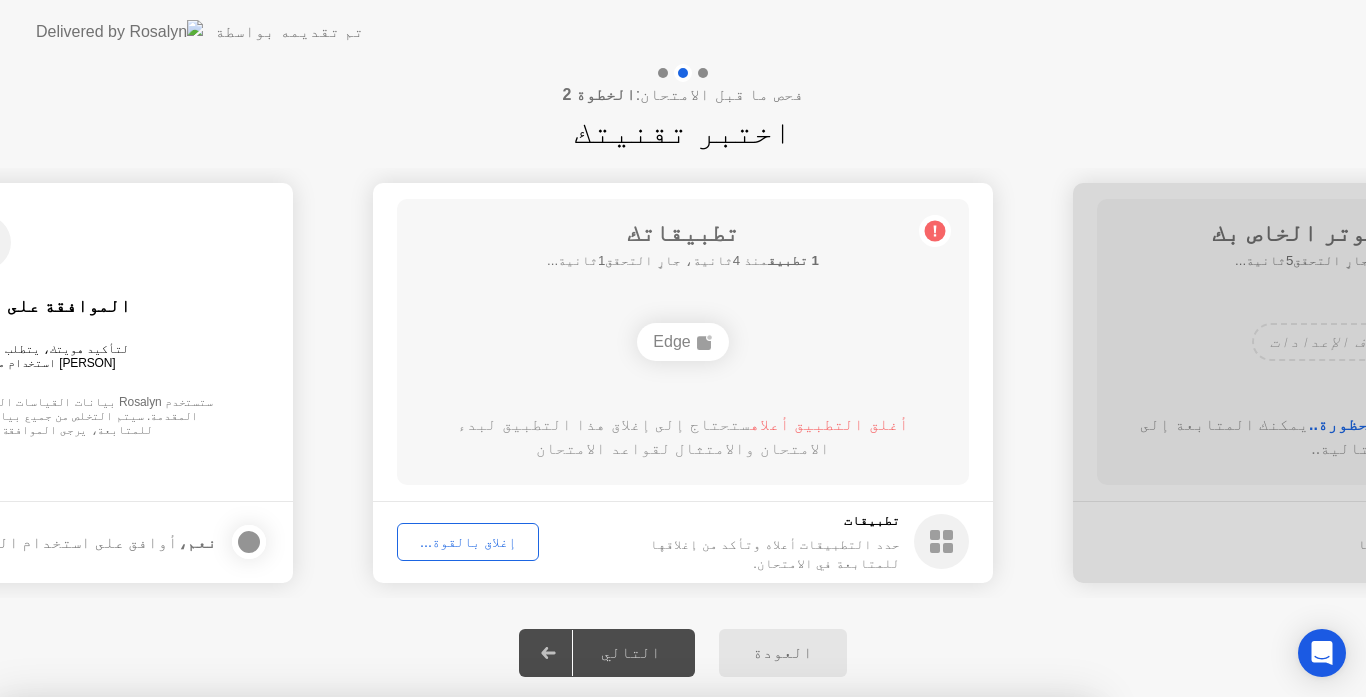 click on "تأكيد" at bounding box center [614, 973] 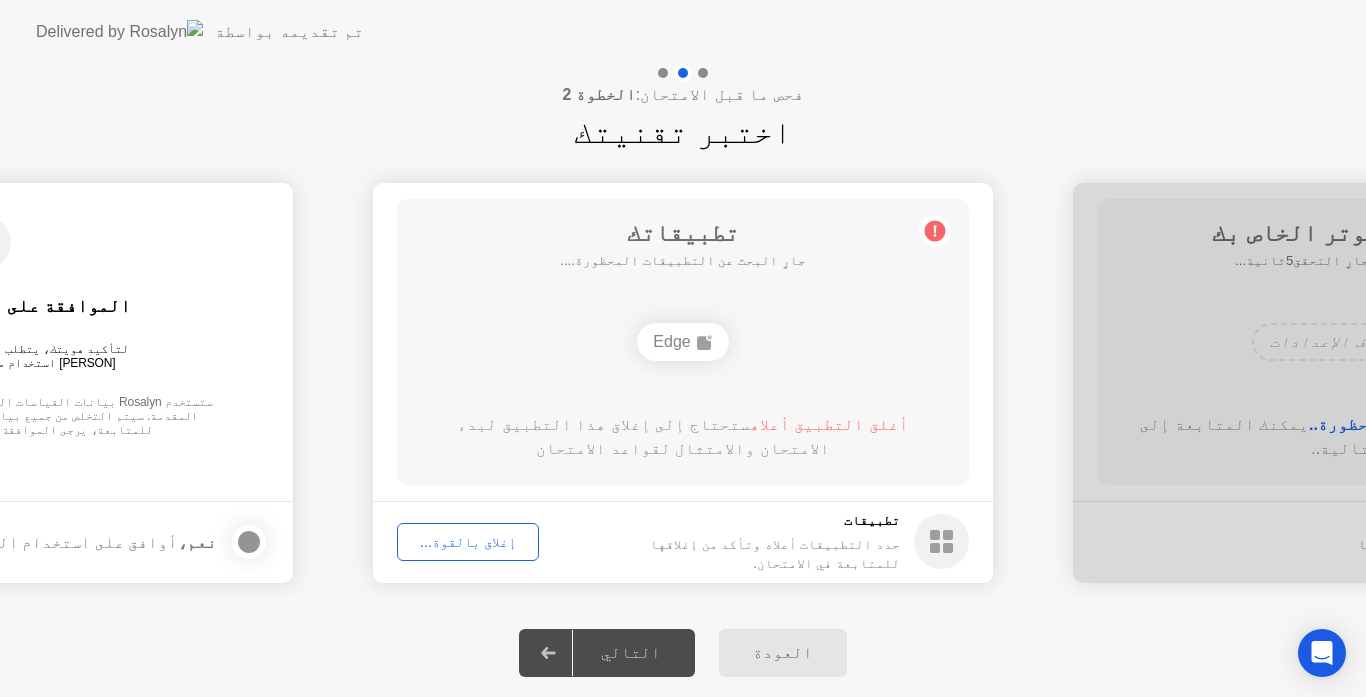 click 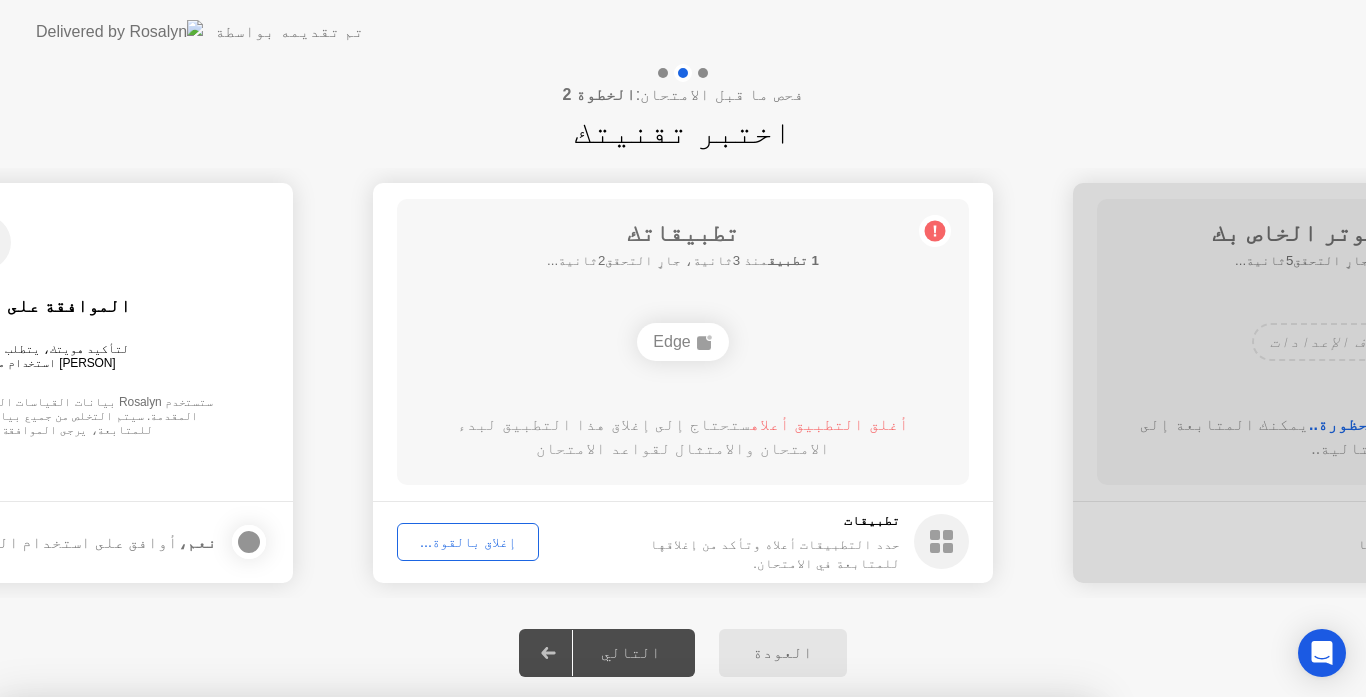 click on "إغلاق" at bounding box center (452, 935) 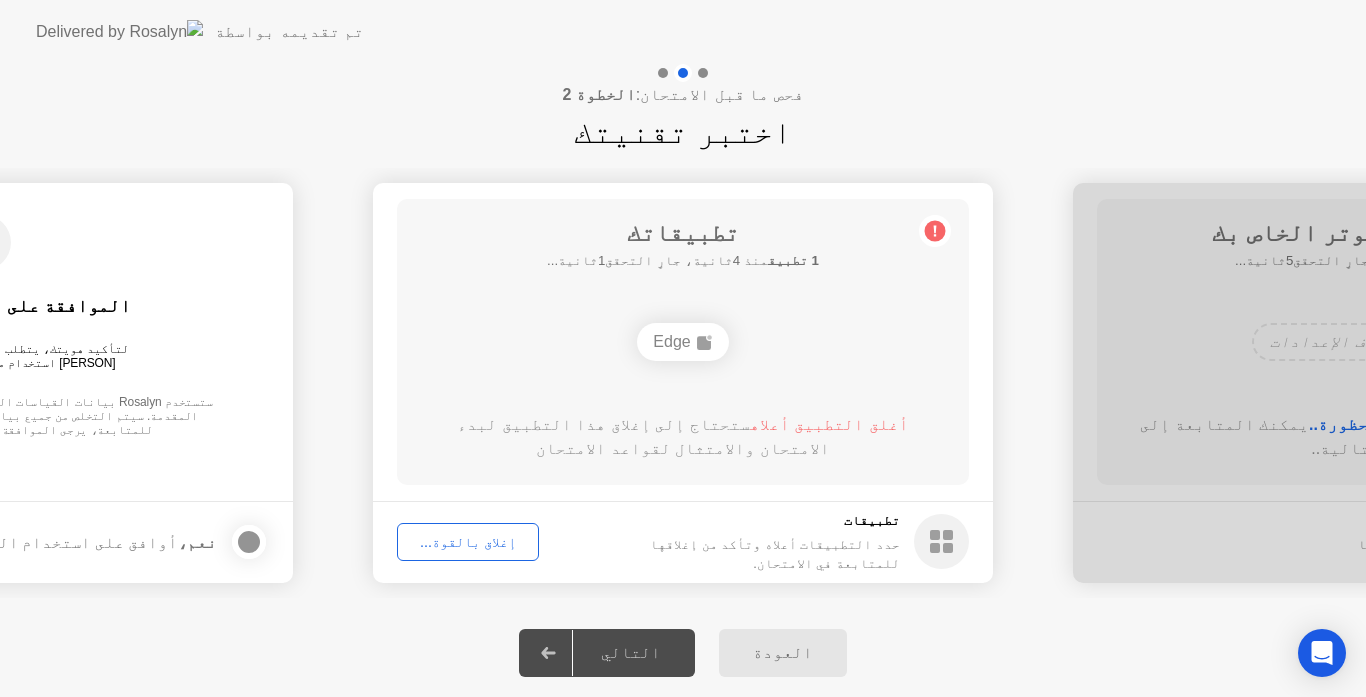 click on "إغلاق بالقوة..." 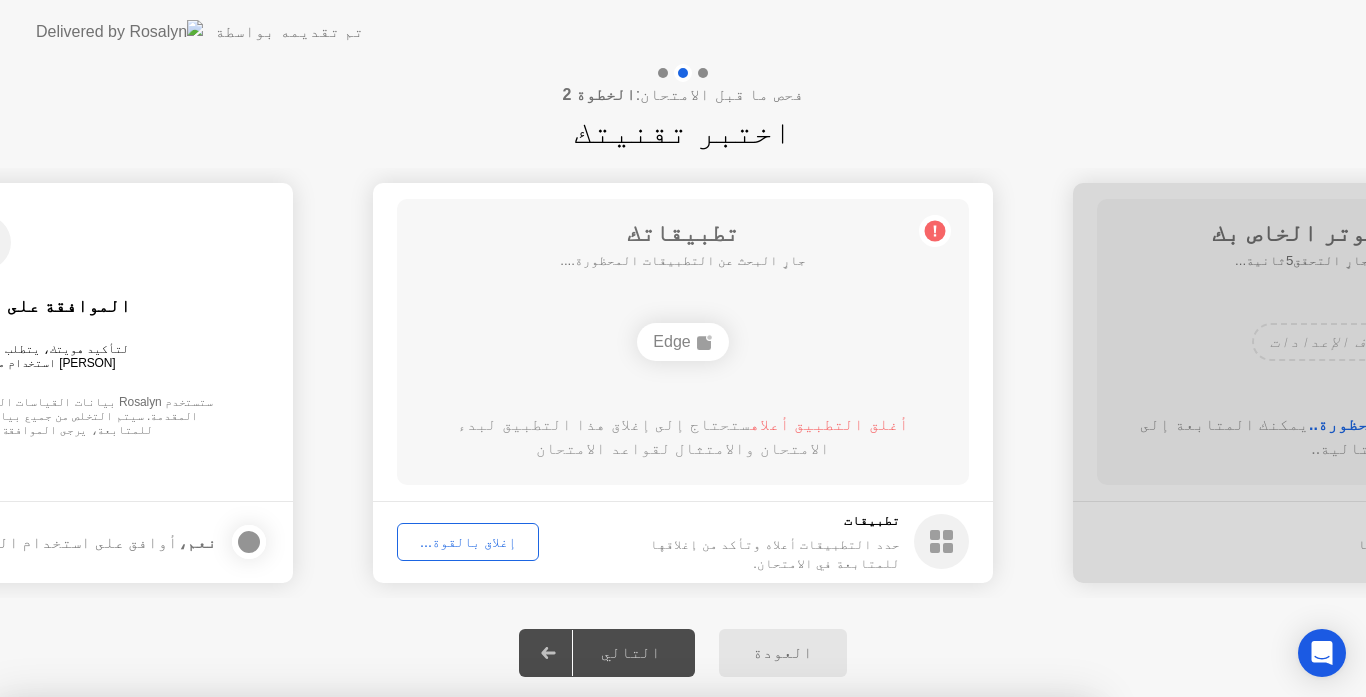click on "تأكيد" at bounding box center [614, 973] 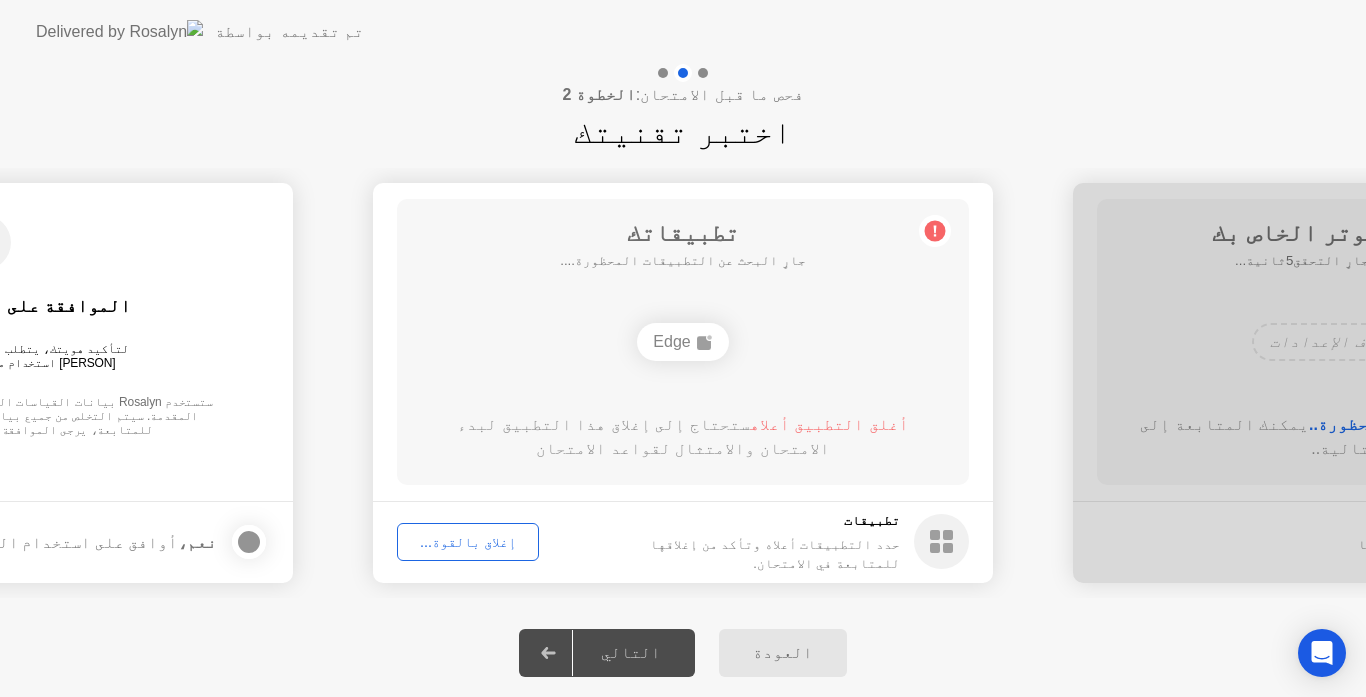 type 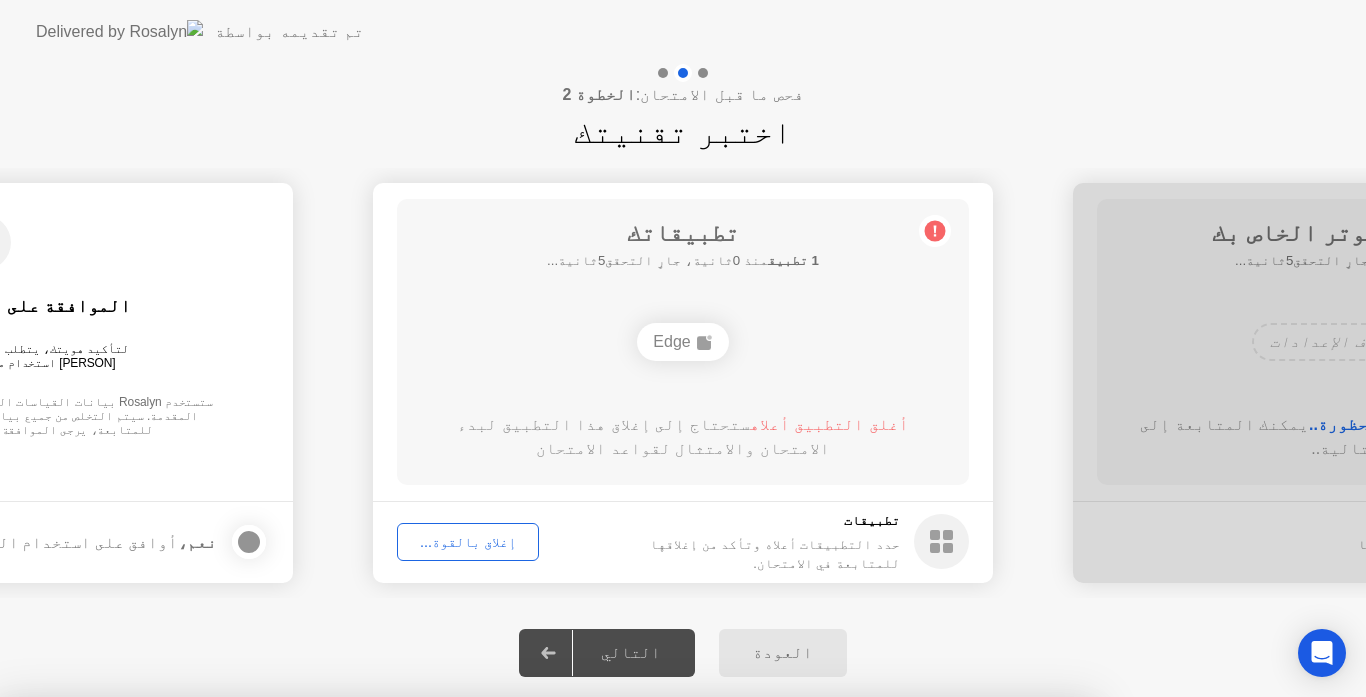 click on "تأكيد" at bounding box center (614, 973) 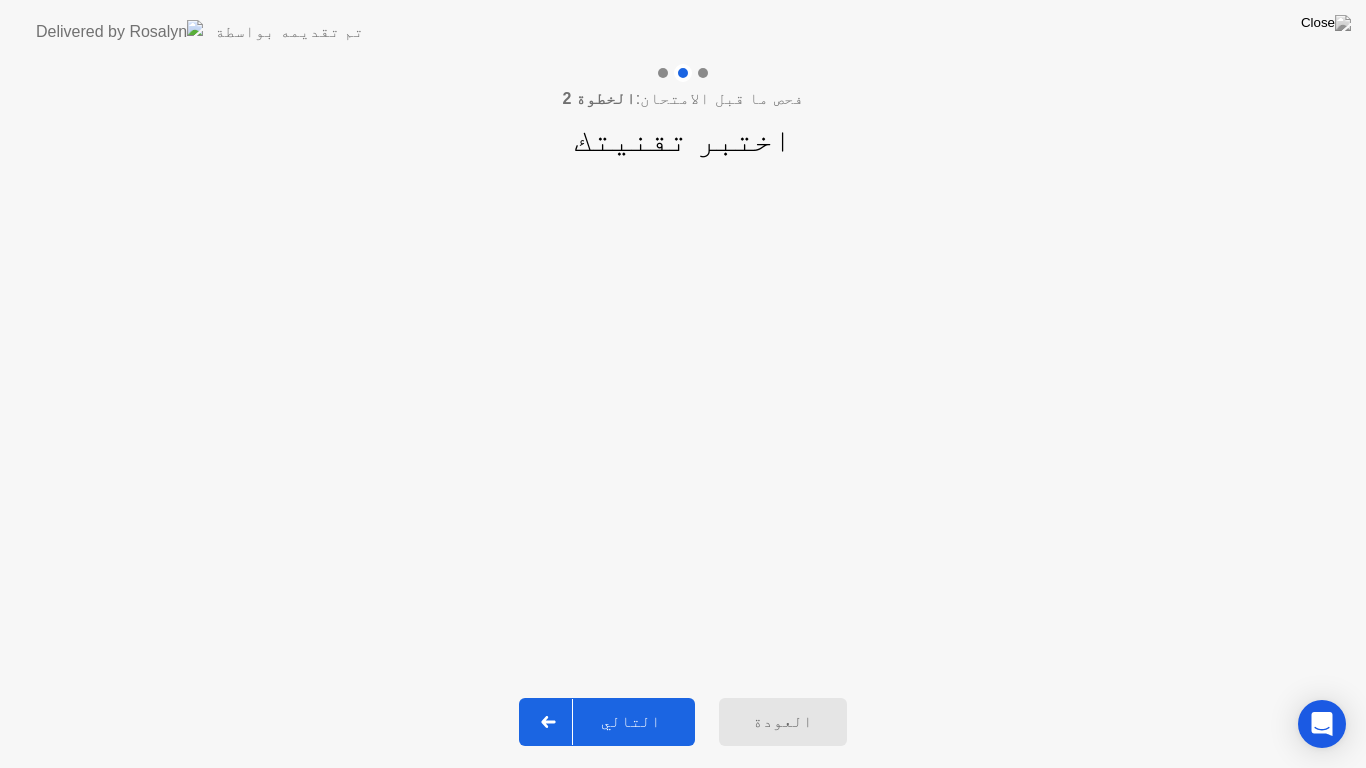 click on "التالي" 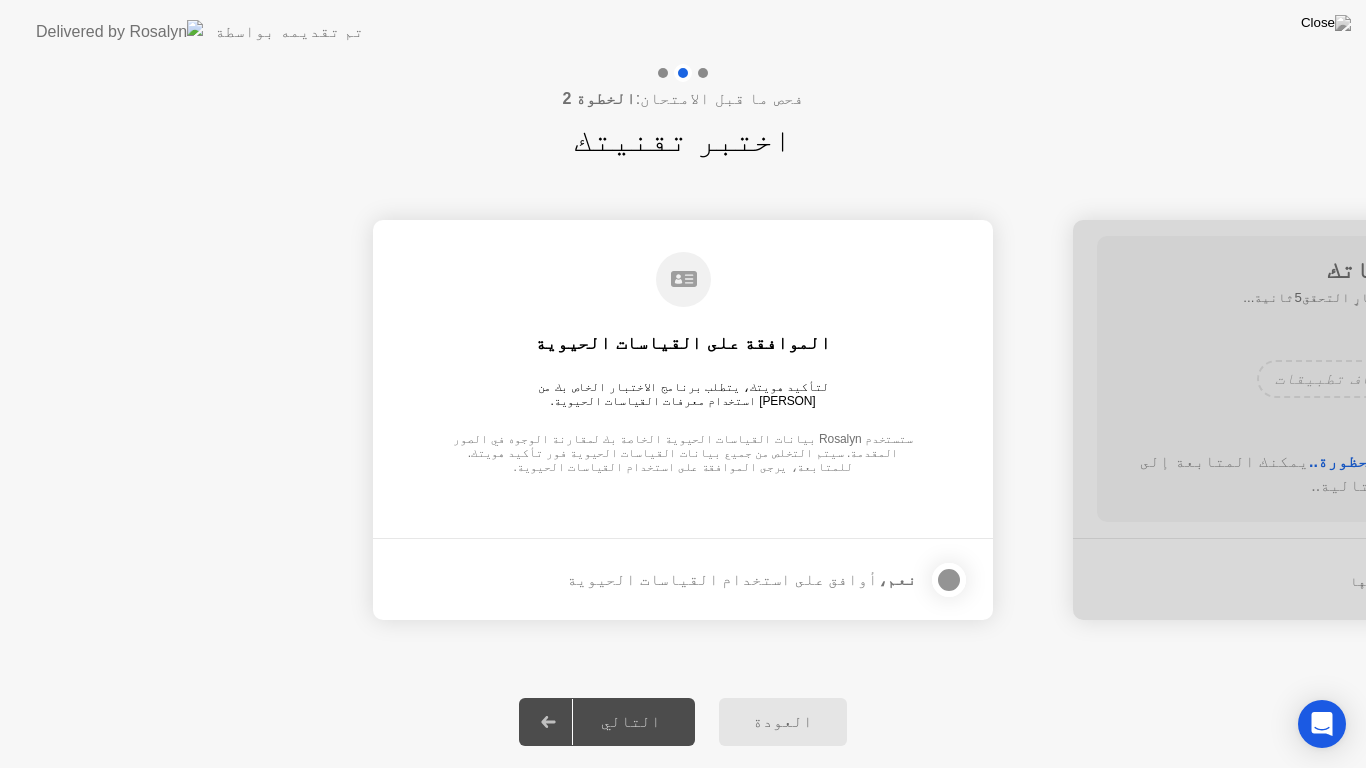 click 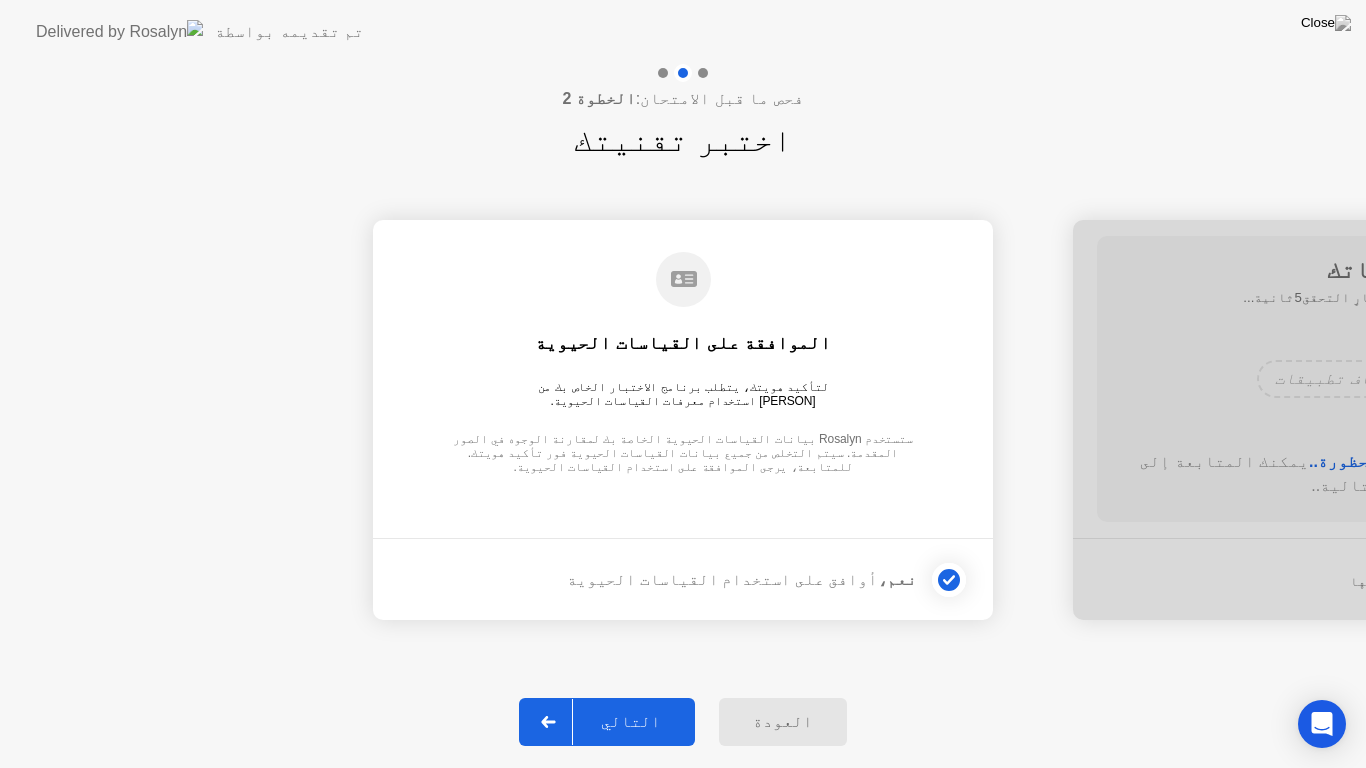 click on "التالي" 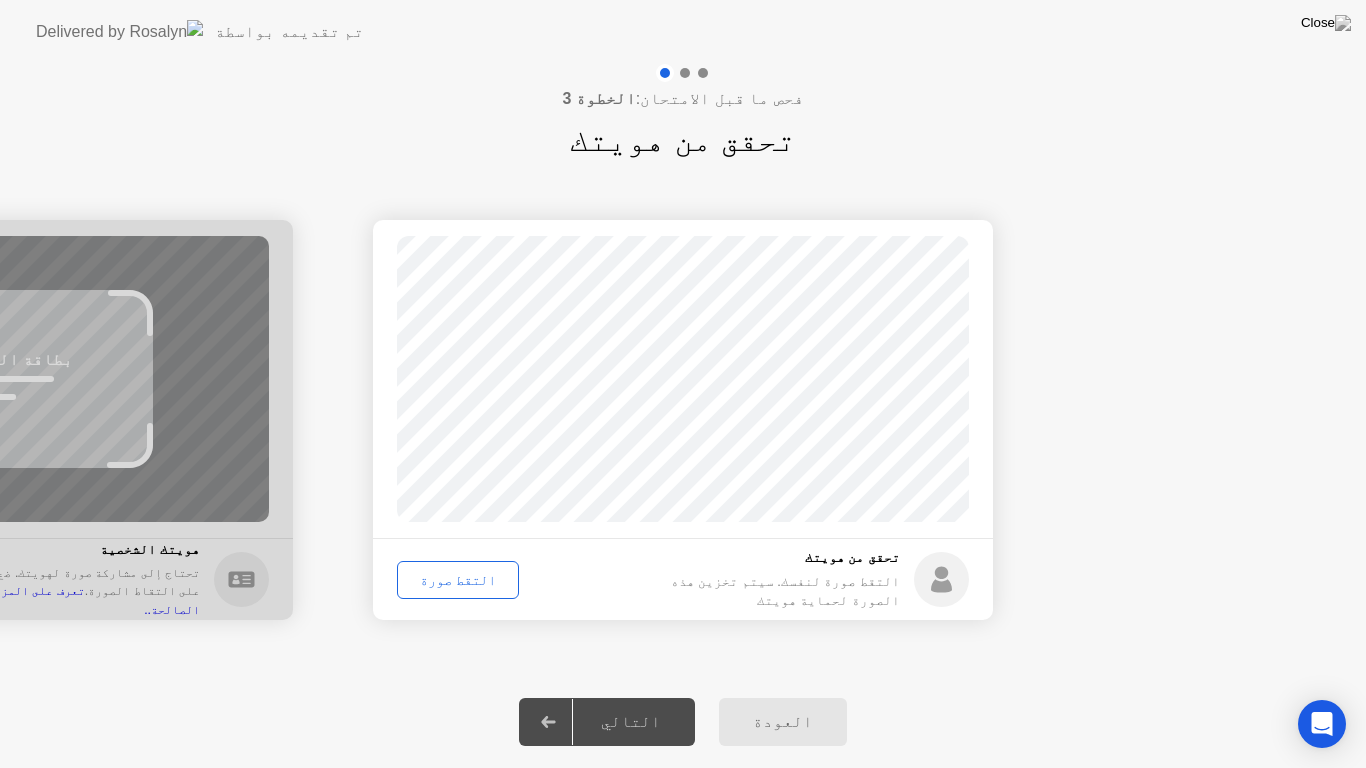 click on "التقط صورة" 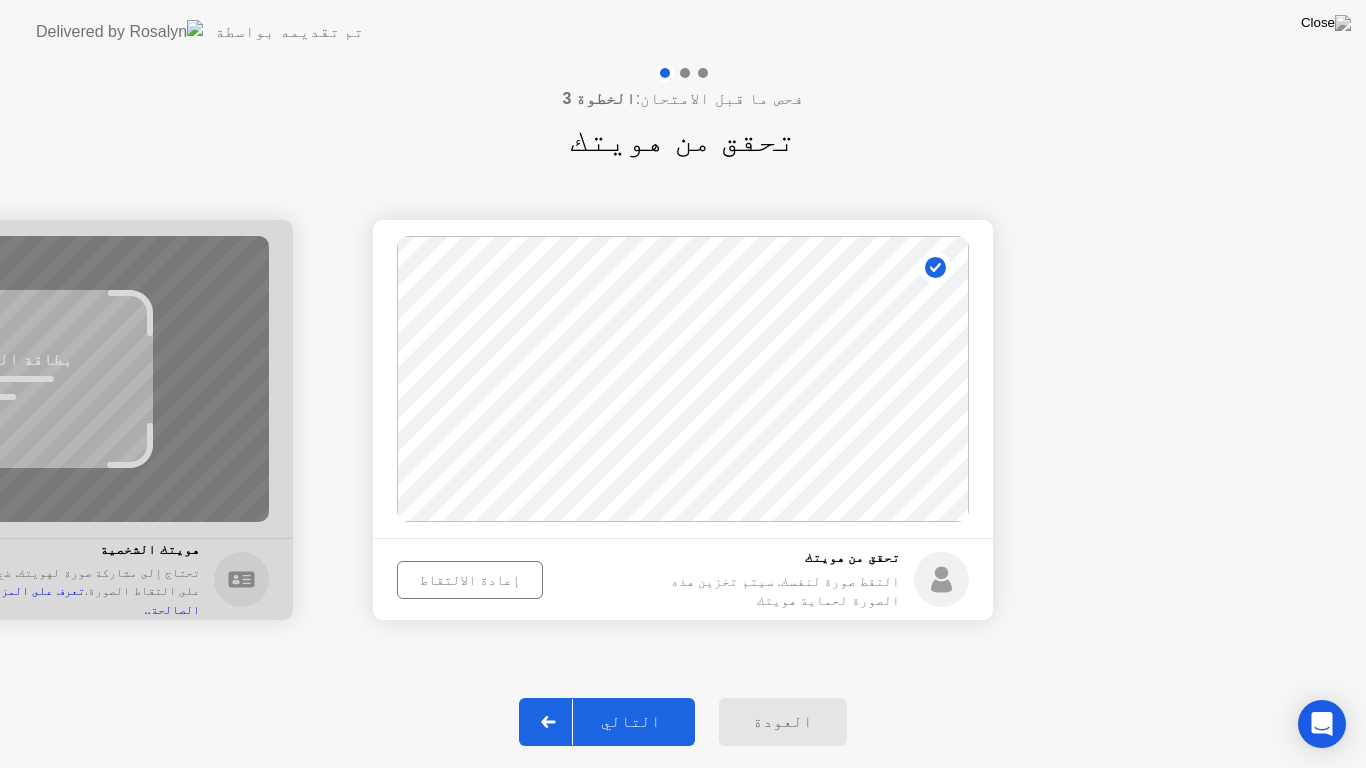 click on "التالي" 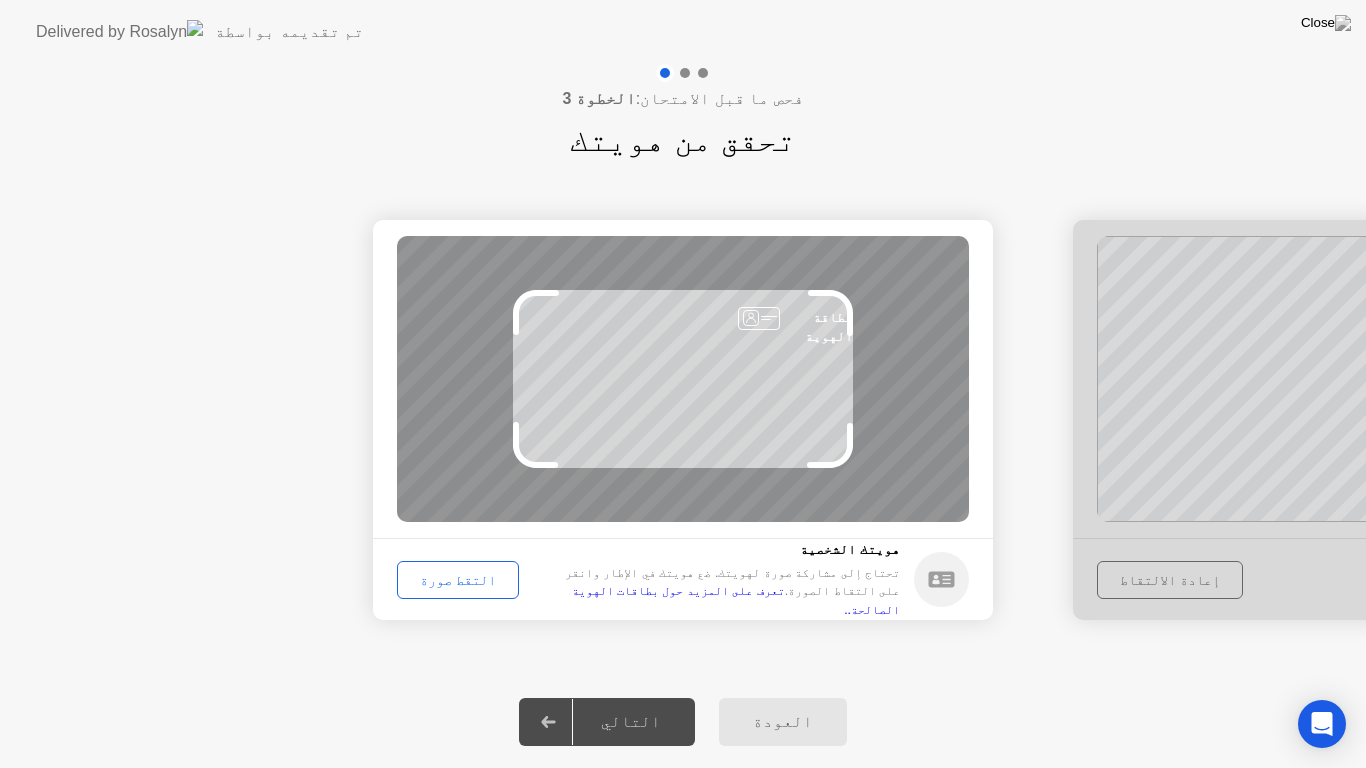 click on "التقط صورة" 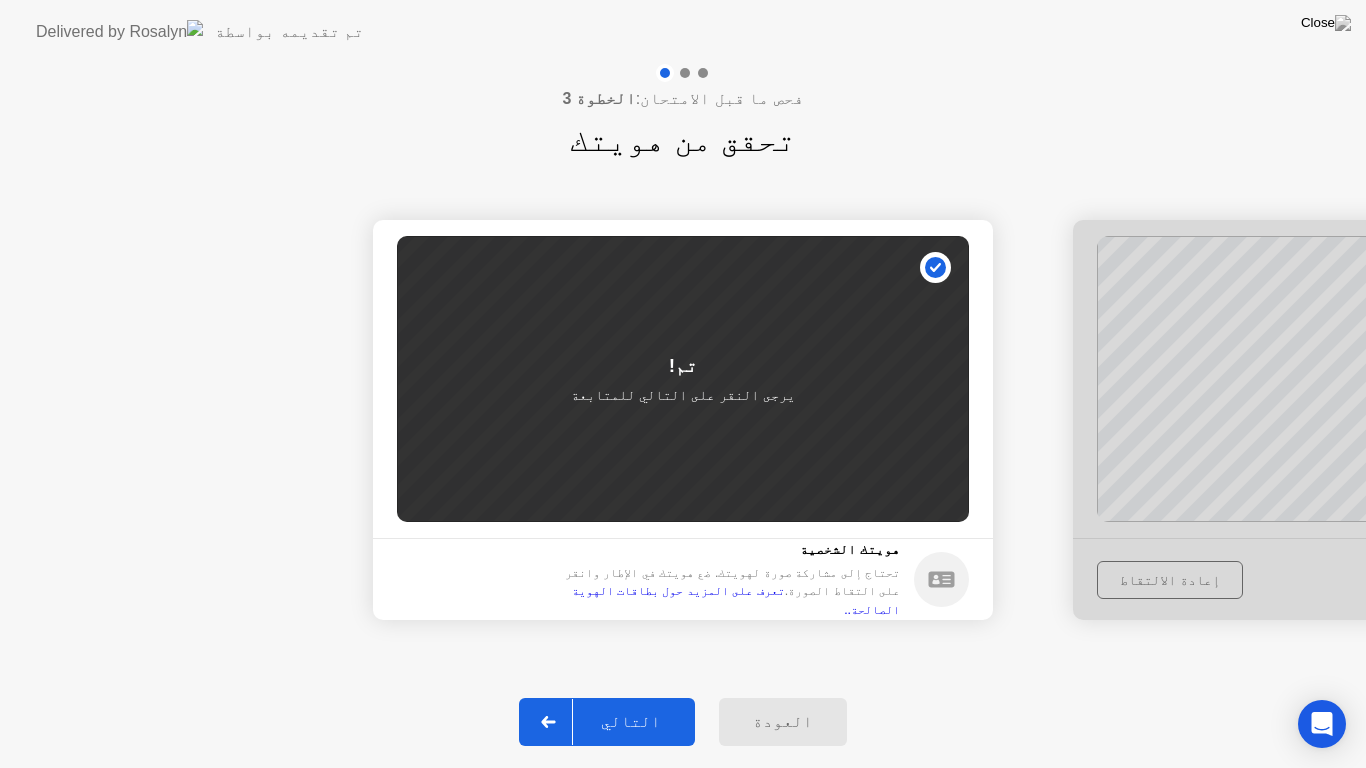 click on "التالي" 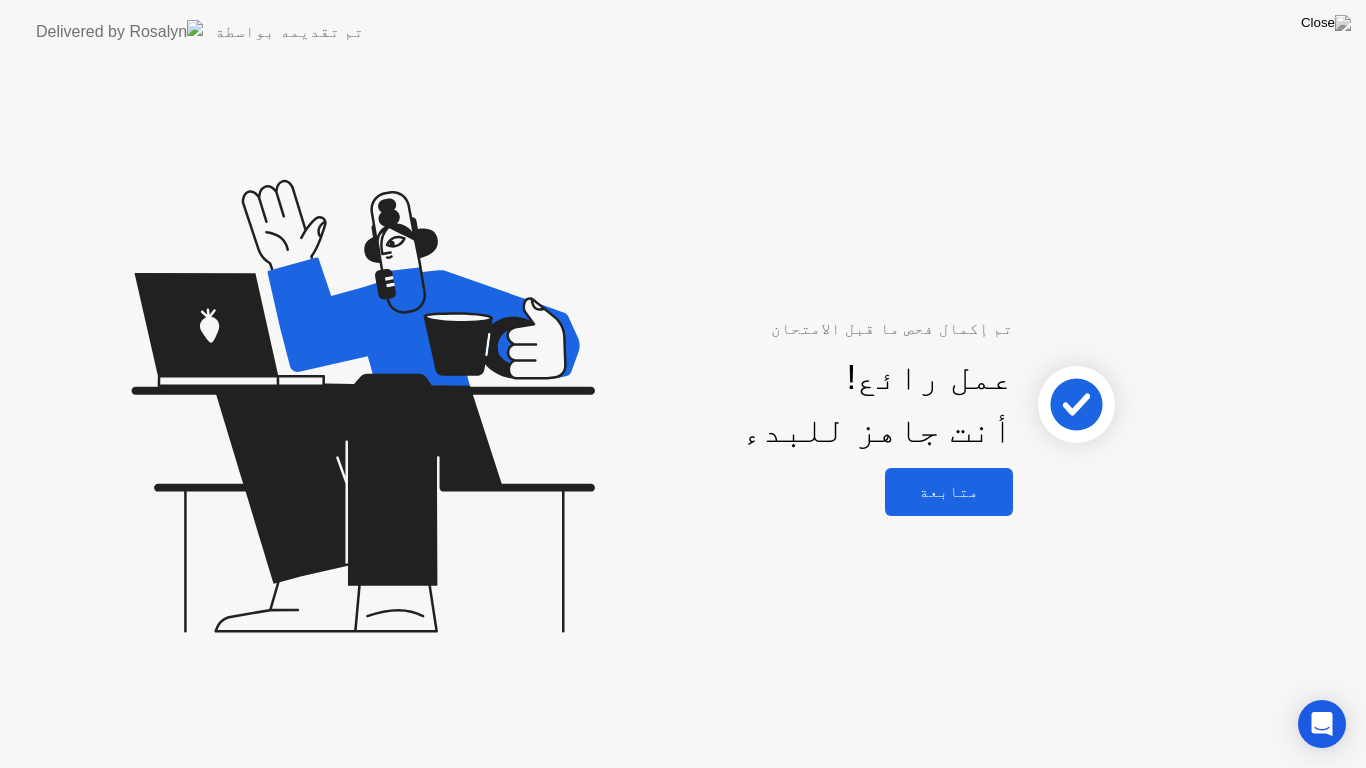 click on "متابعة" 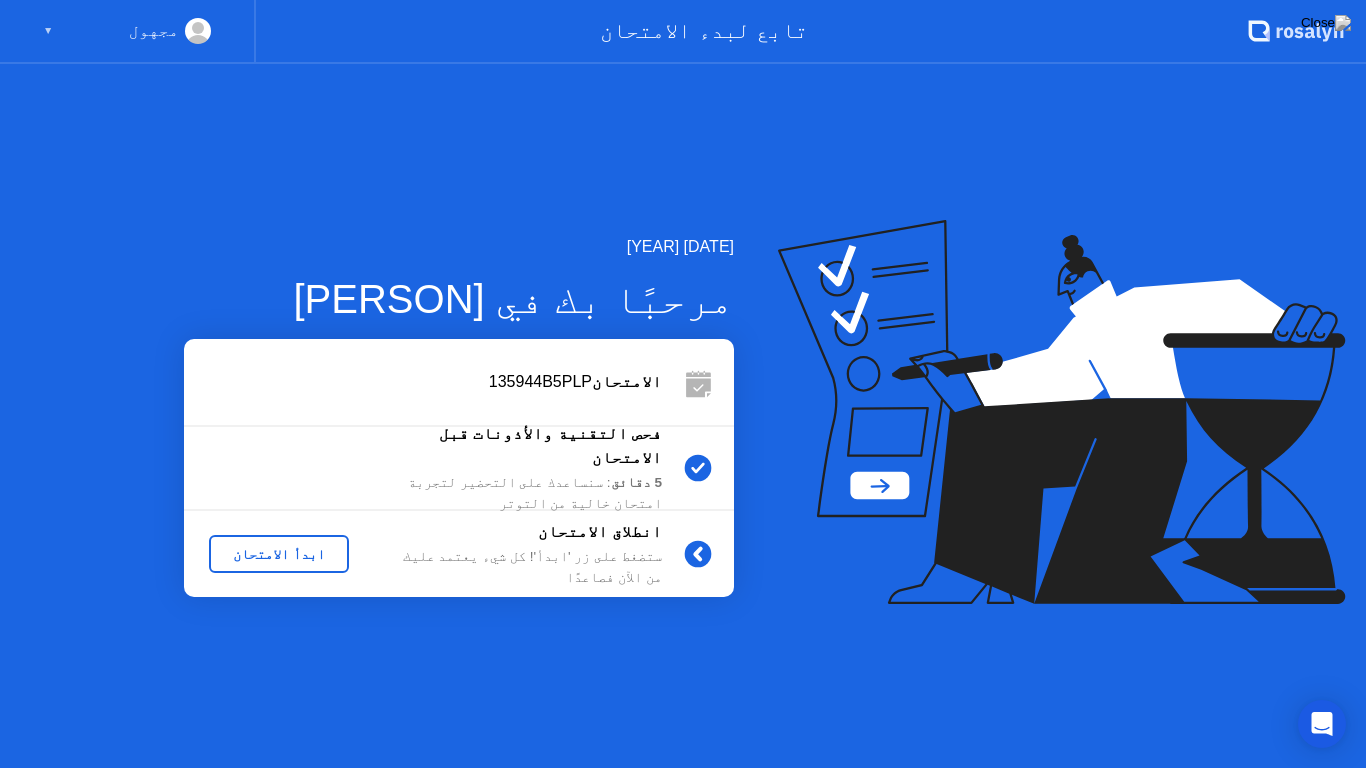 click on "ابدأ الامتحان" 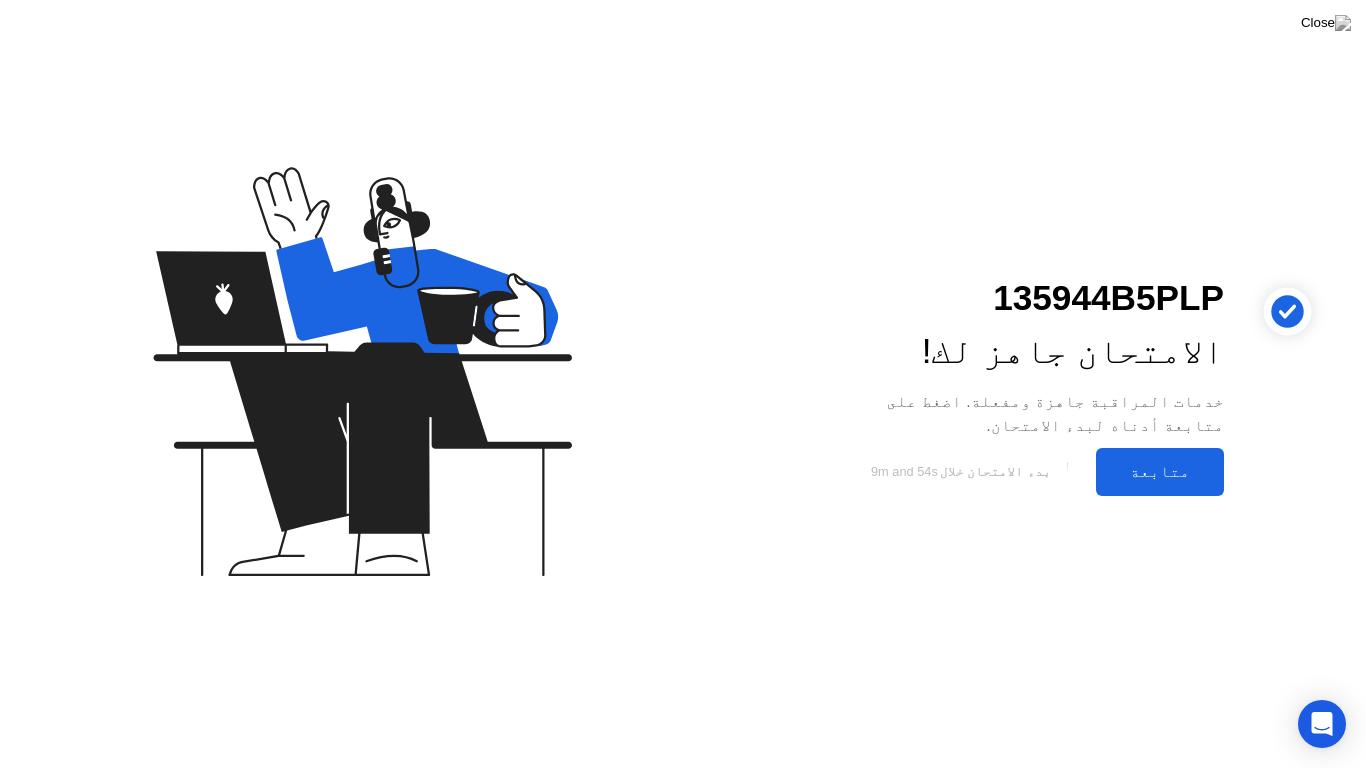 click on "متابعة" 